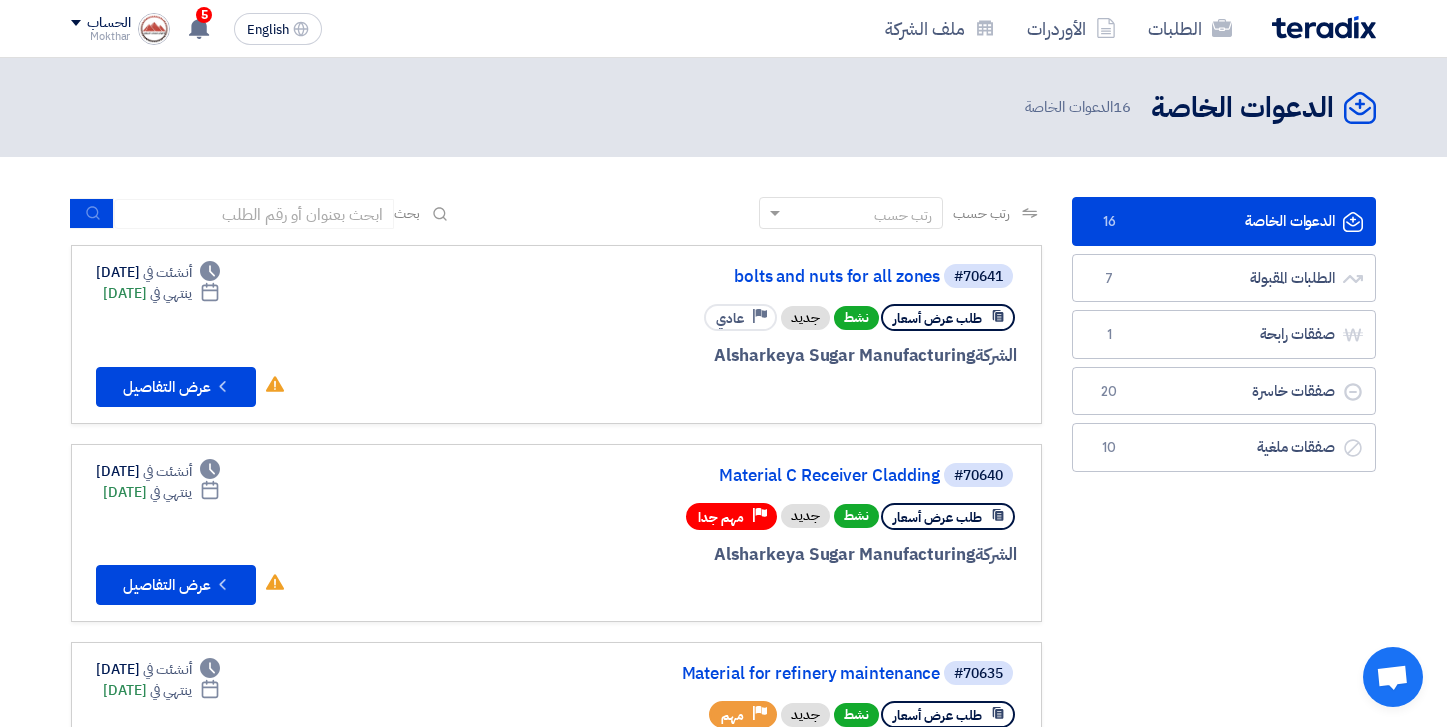 scroll, scrollTop: 0, scrollLeft: 0, axis: both 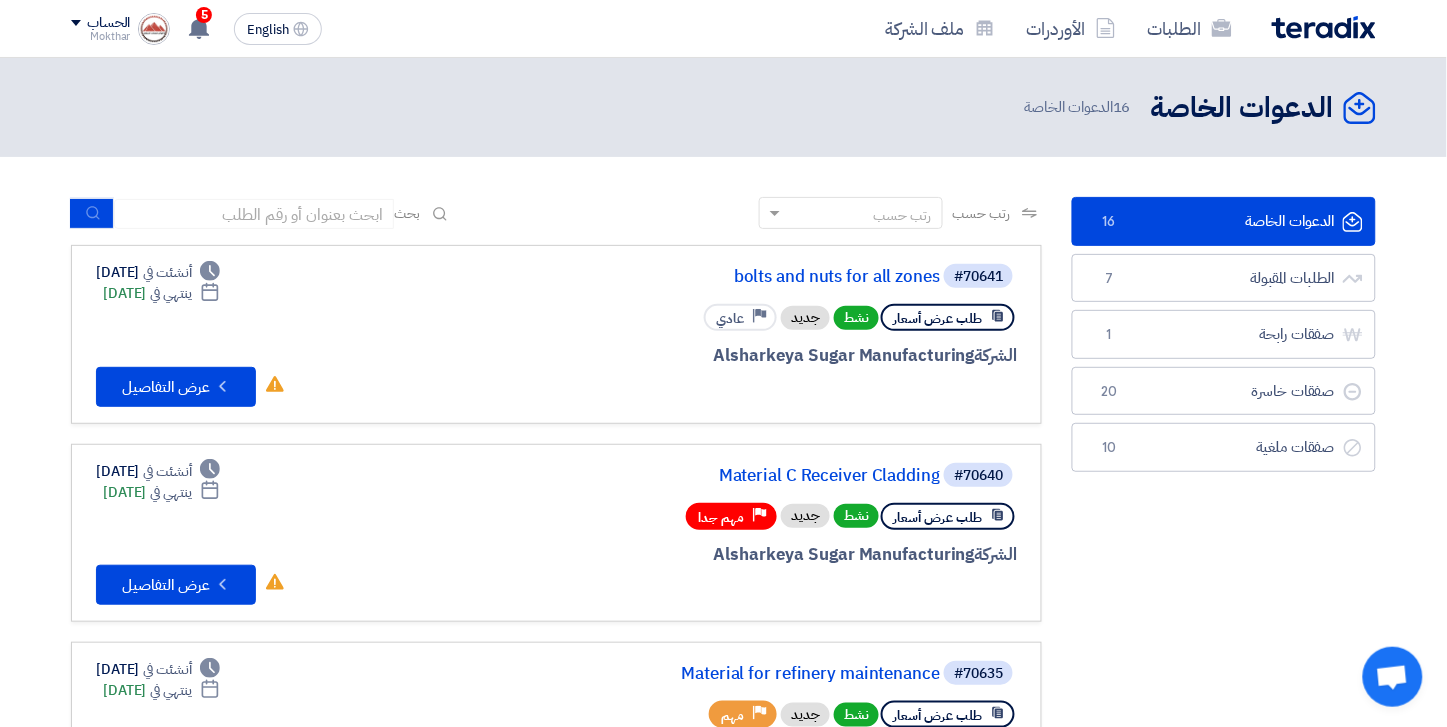 click on "16
الدعوات الخاصة" 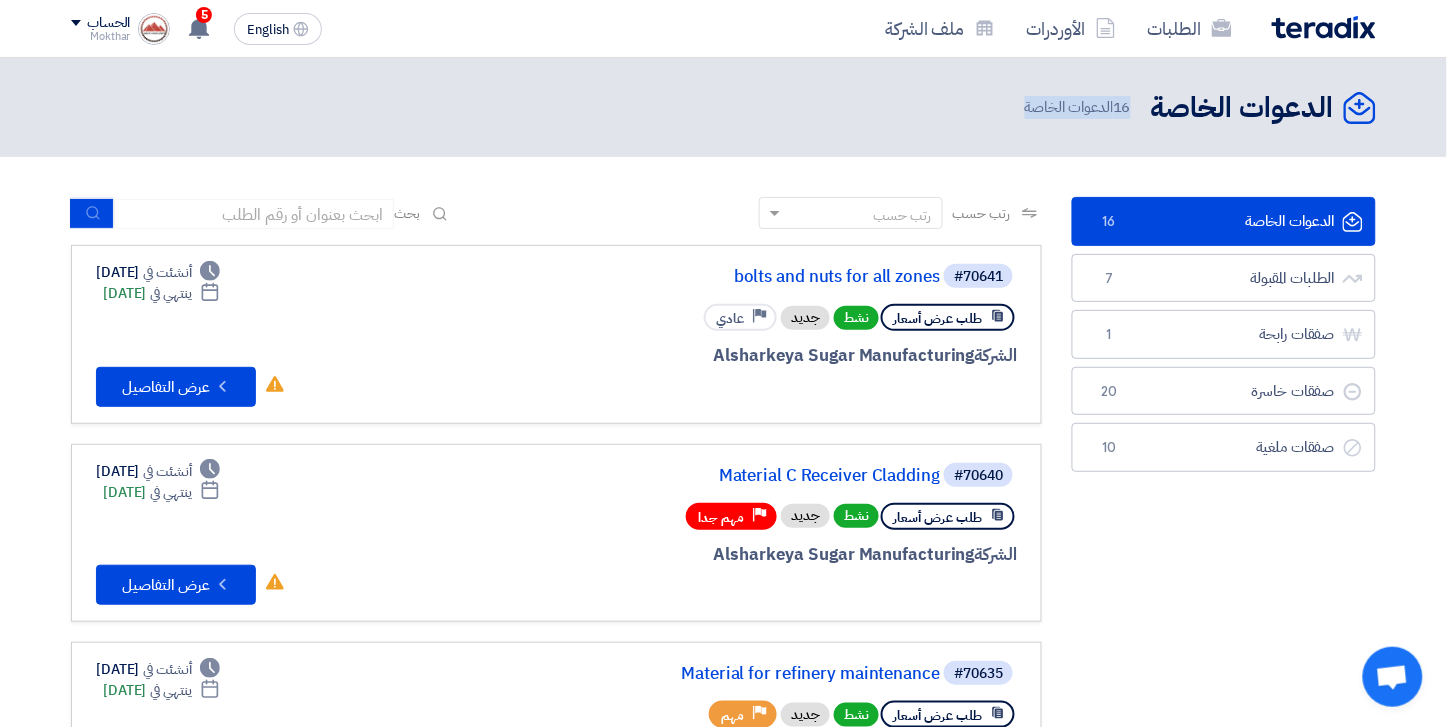 click on "16
الدعوات الخاصة" 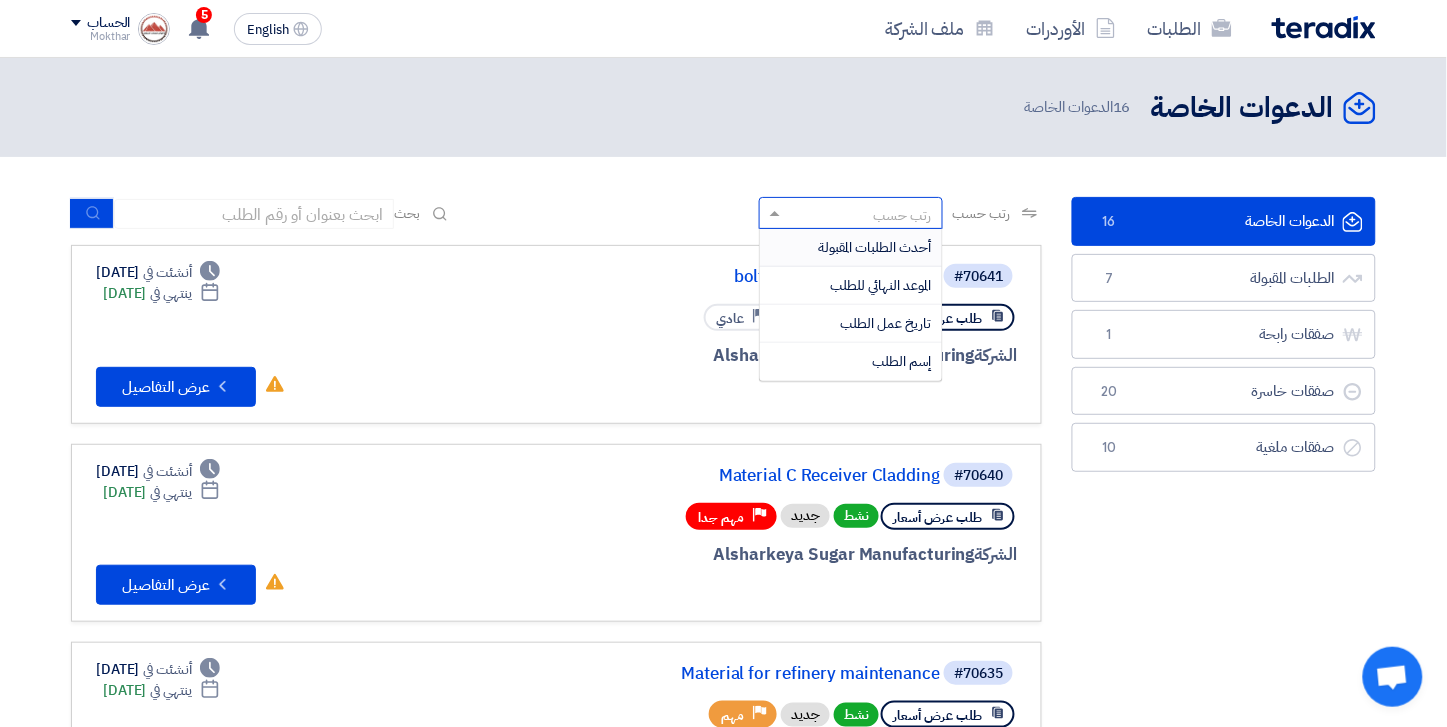 click on "رتب حسب" 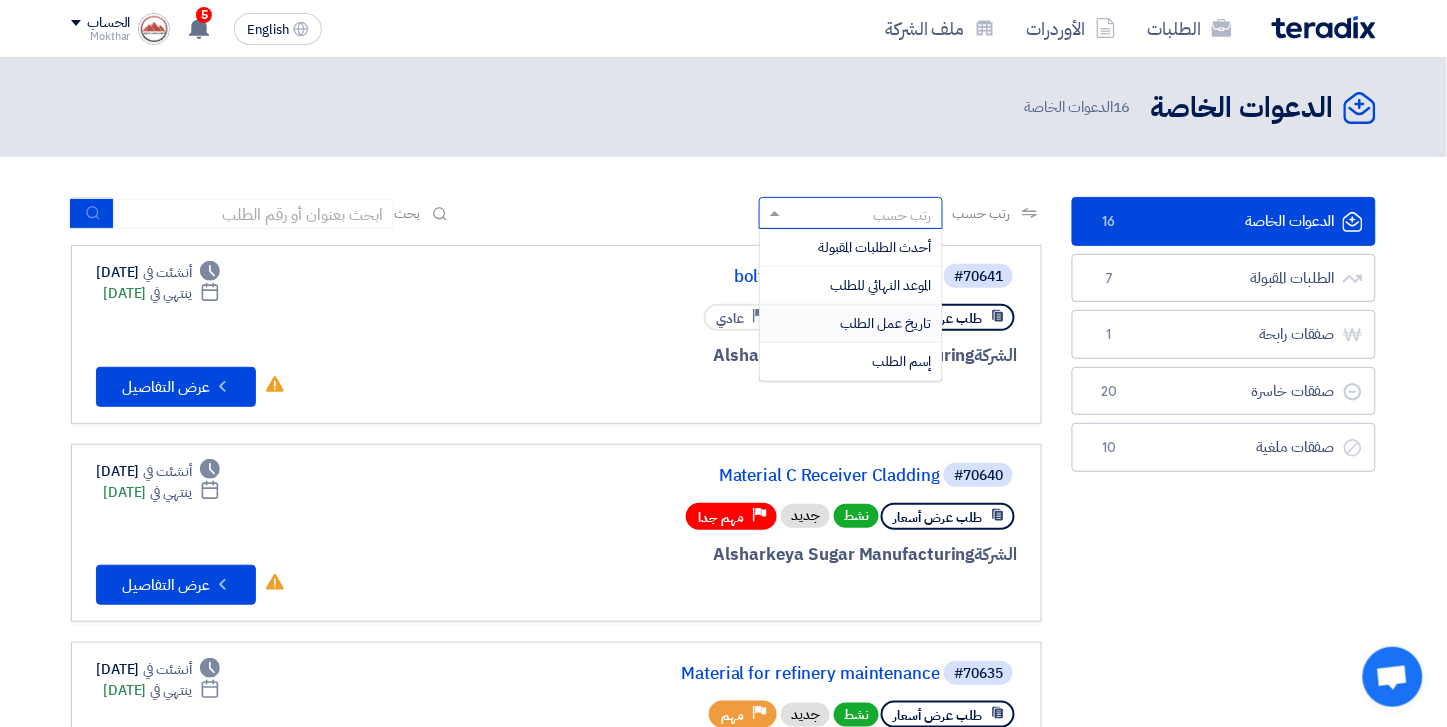 click on "تاريخ عمل الطلب" at bounding box center [851, 324] 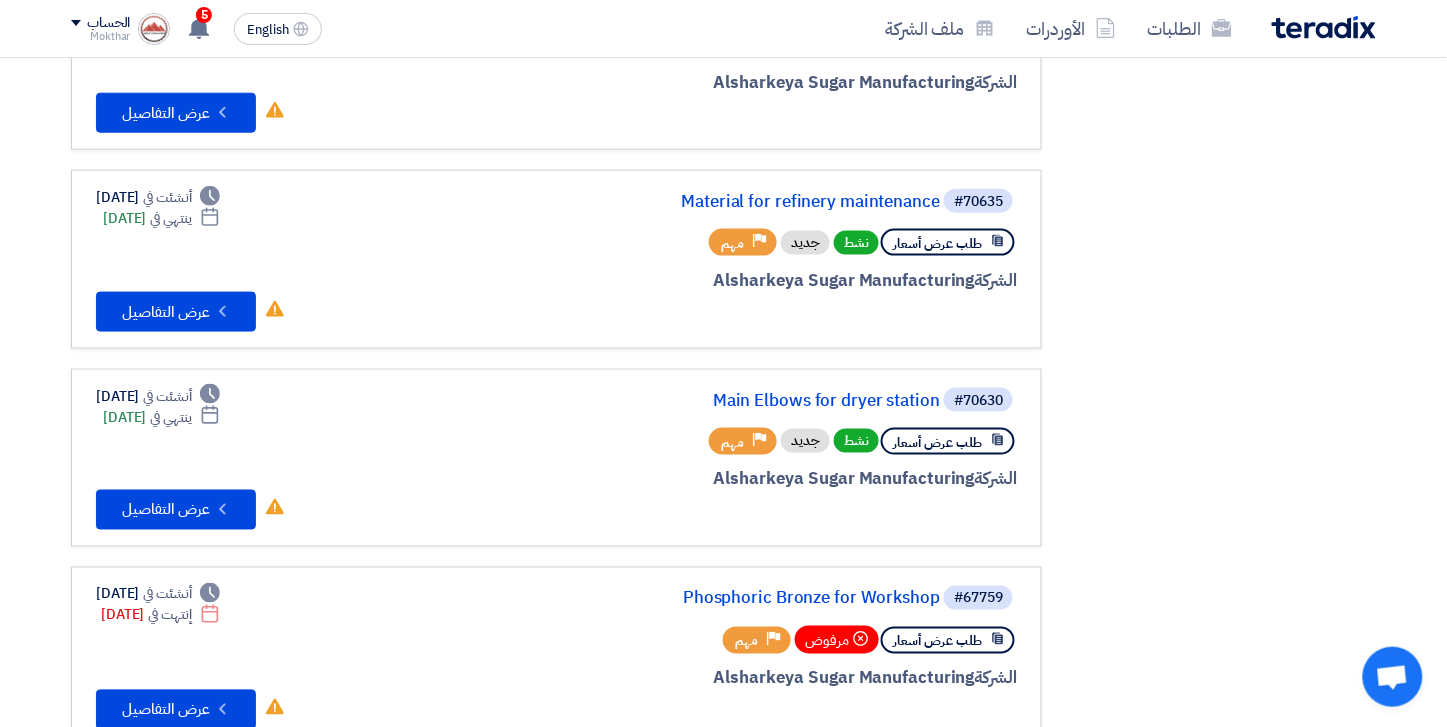 scroll, scrollTop: 0, scrollLeft: 0, axis: both 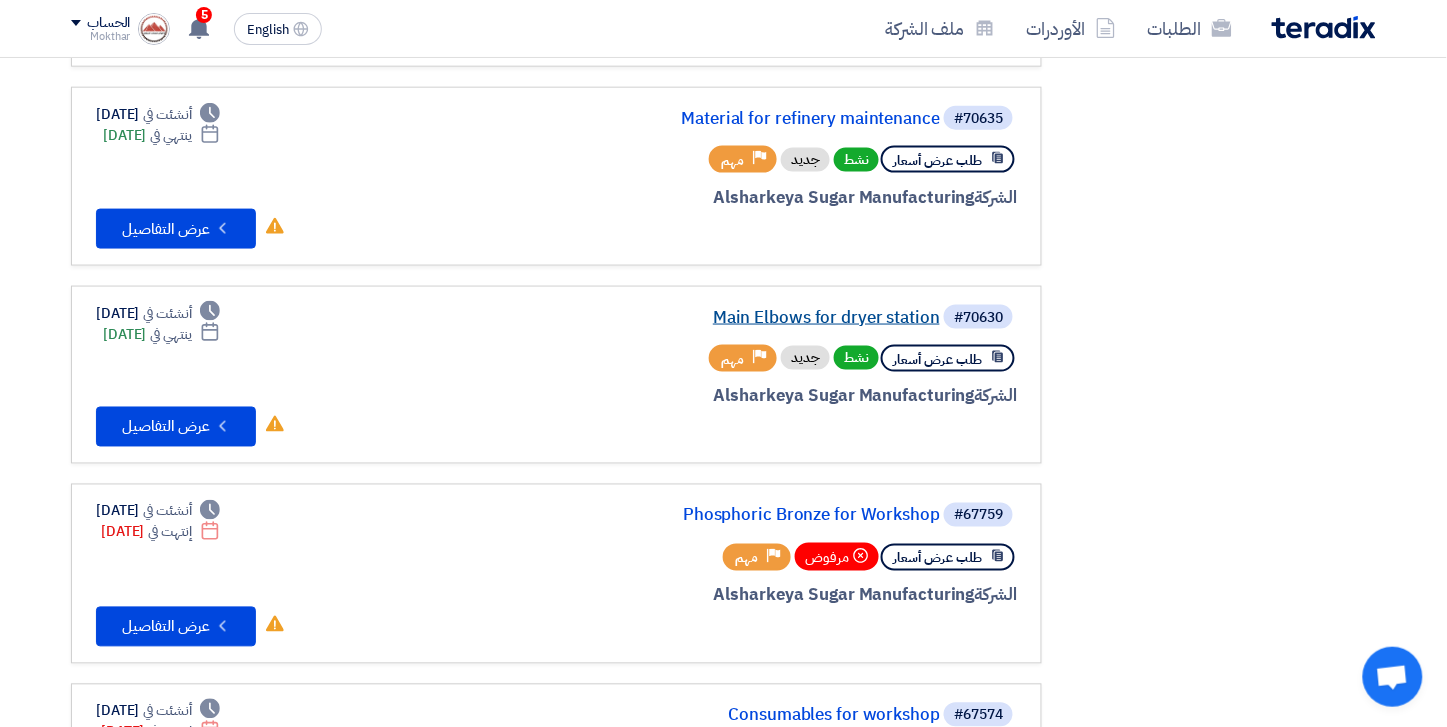 click on "Main Elbows for dryer station" 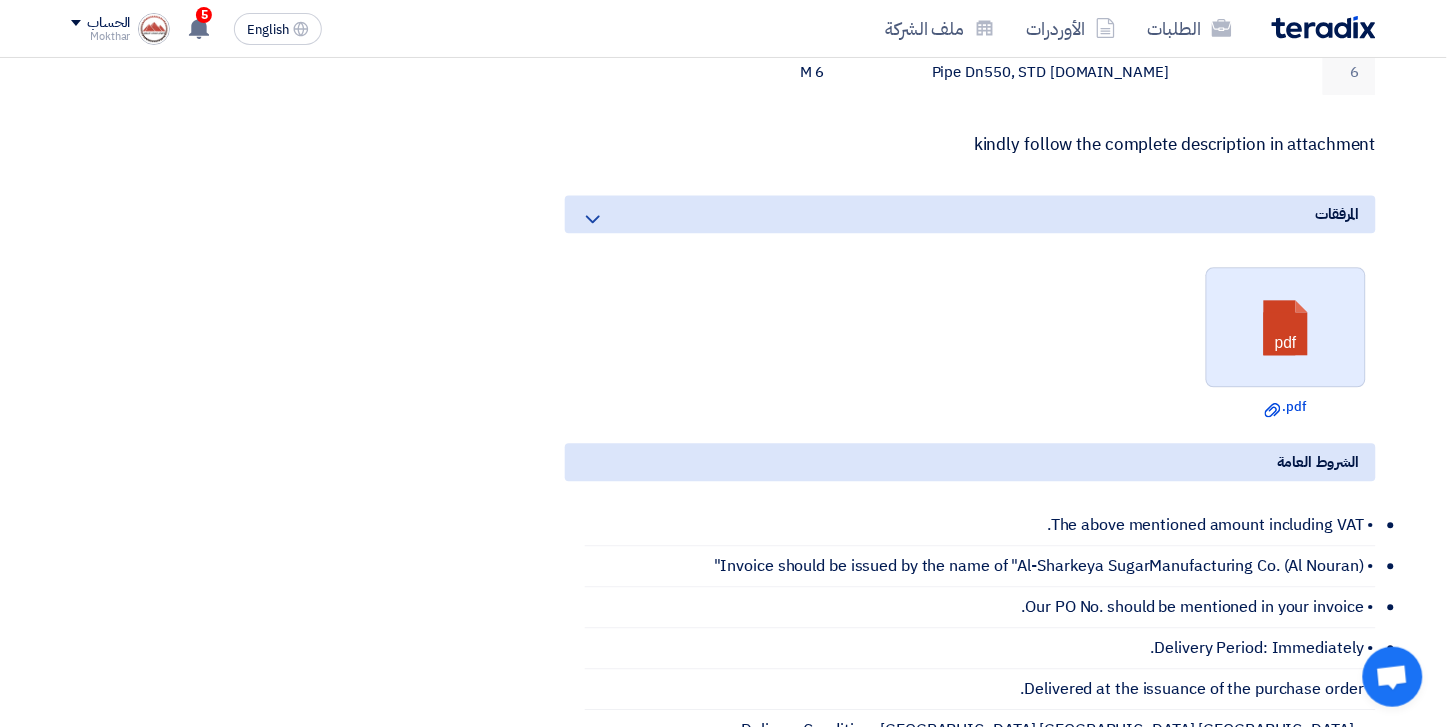 scroll, scrollTop: 888, scrollLeft: 0, axis: vertical 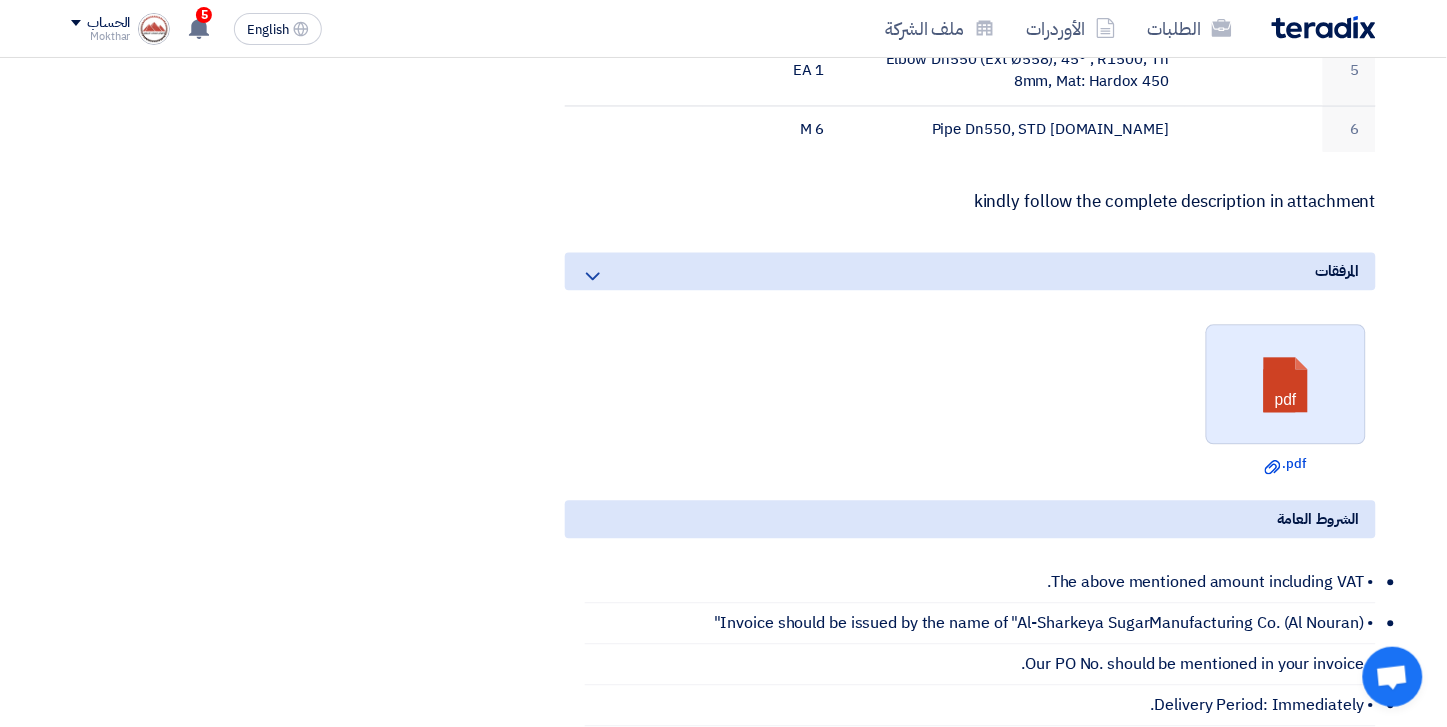 click at bounding box center [1287, 386] 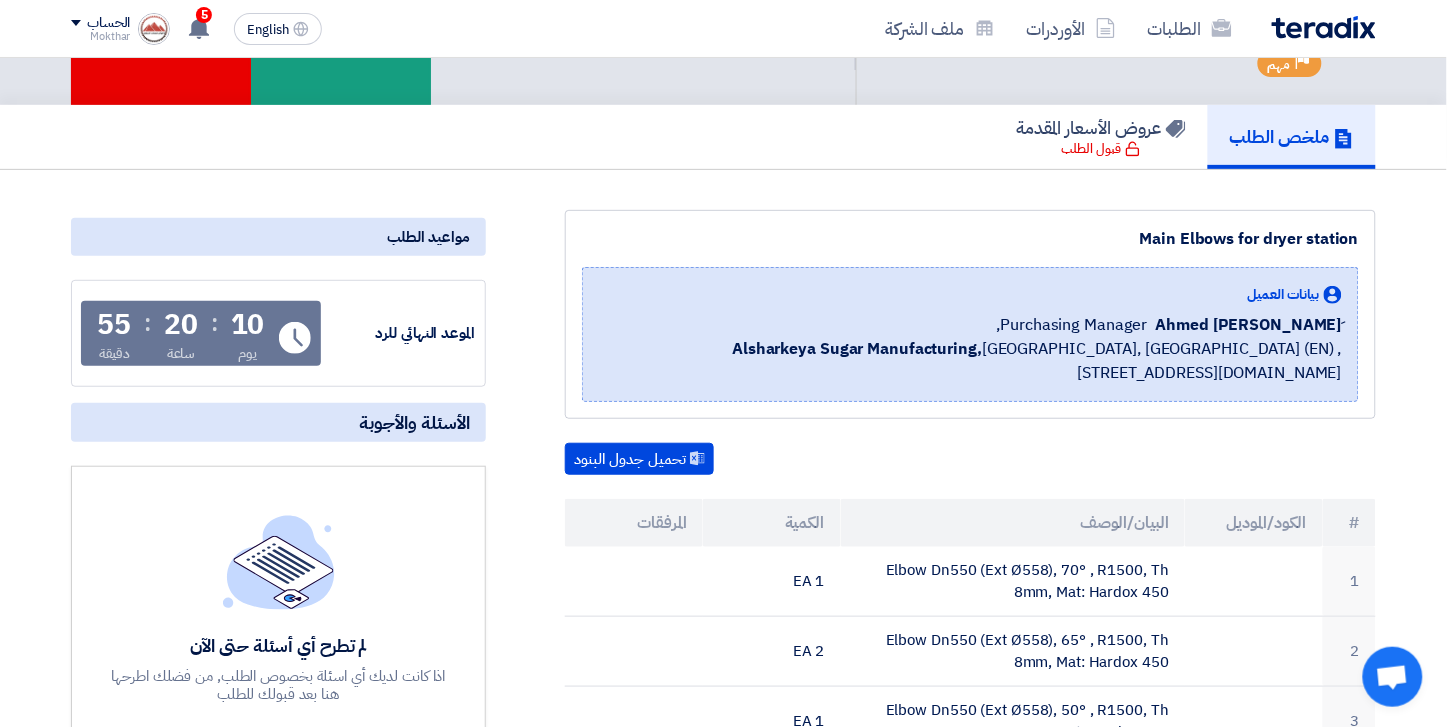 scroll, scrollTop: 0, scrollLeft: 0, axis: both 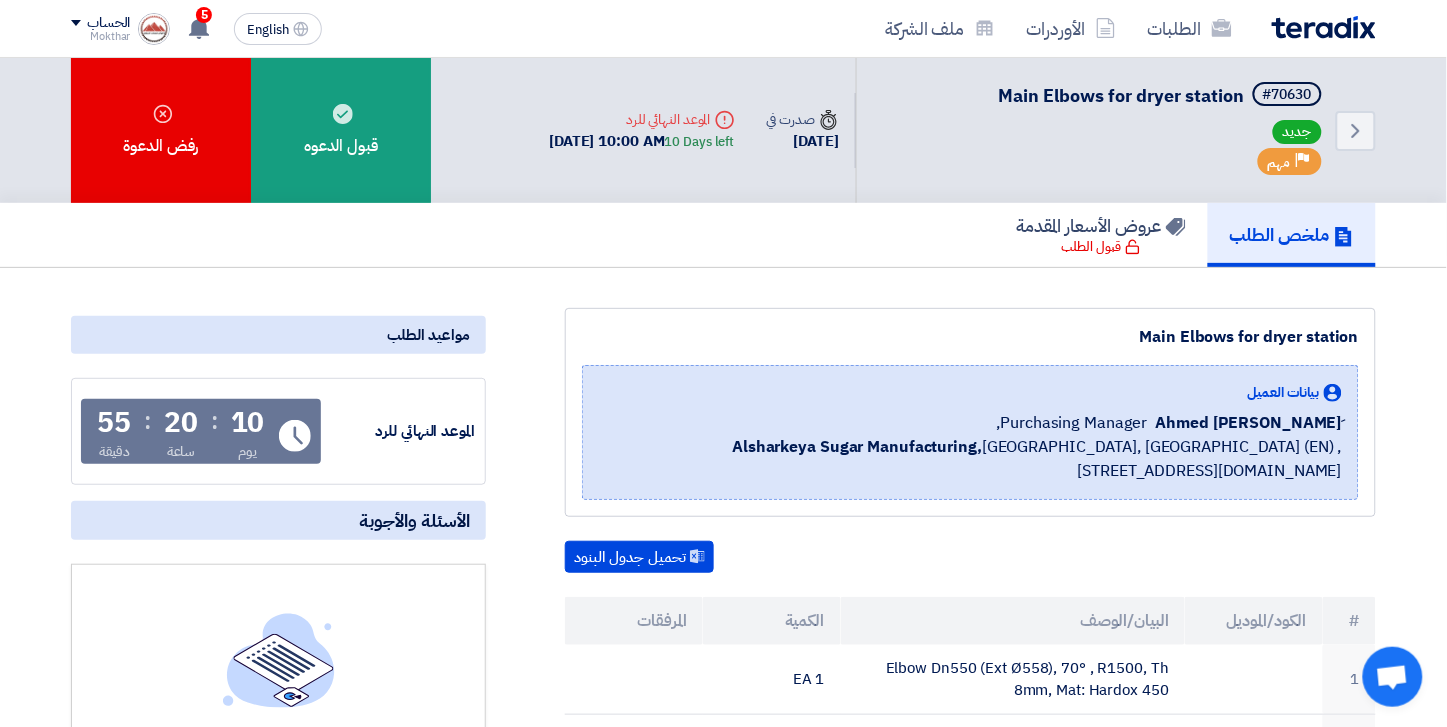 click 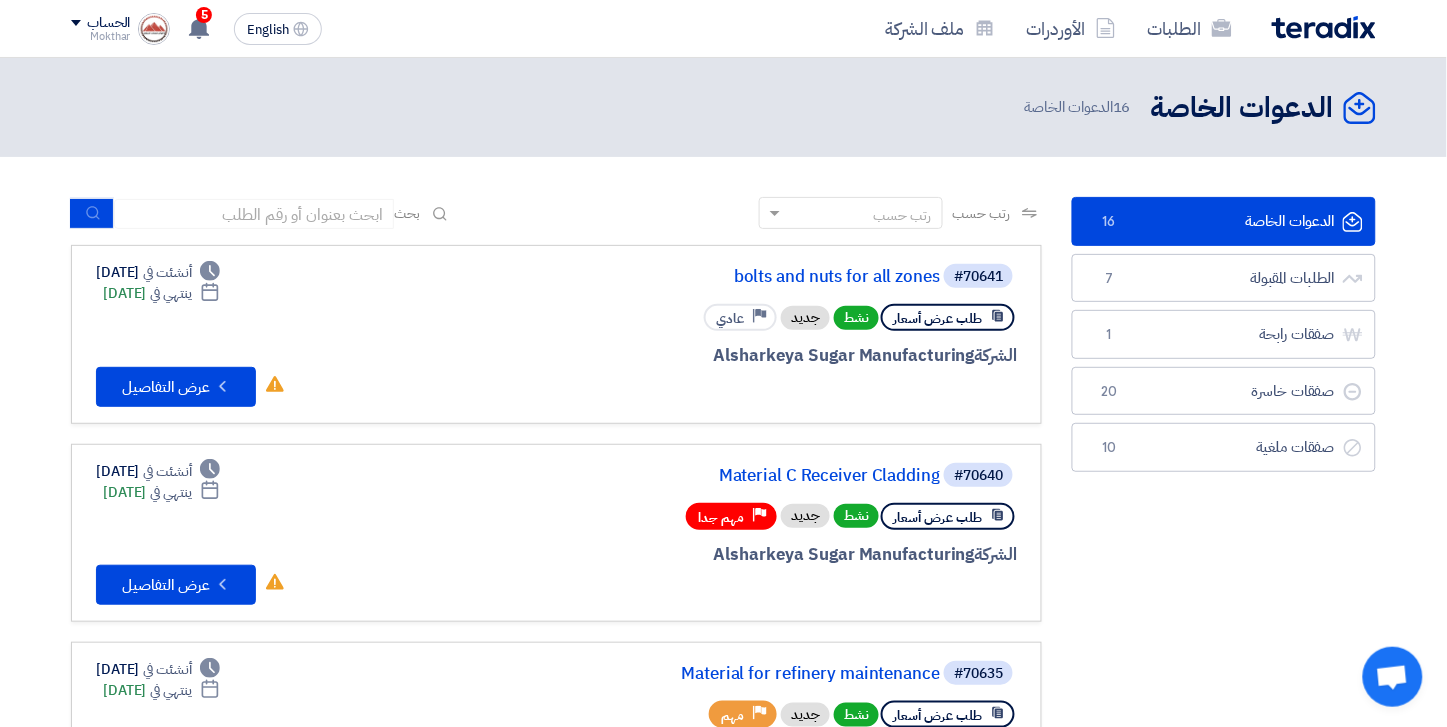 click on "#70640
Material C Receiver Cladding" 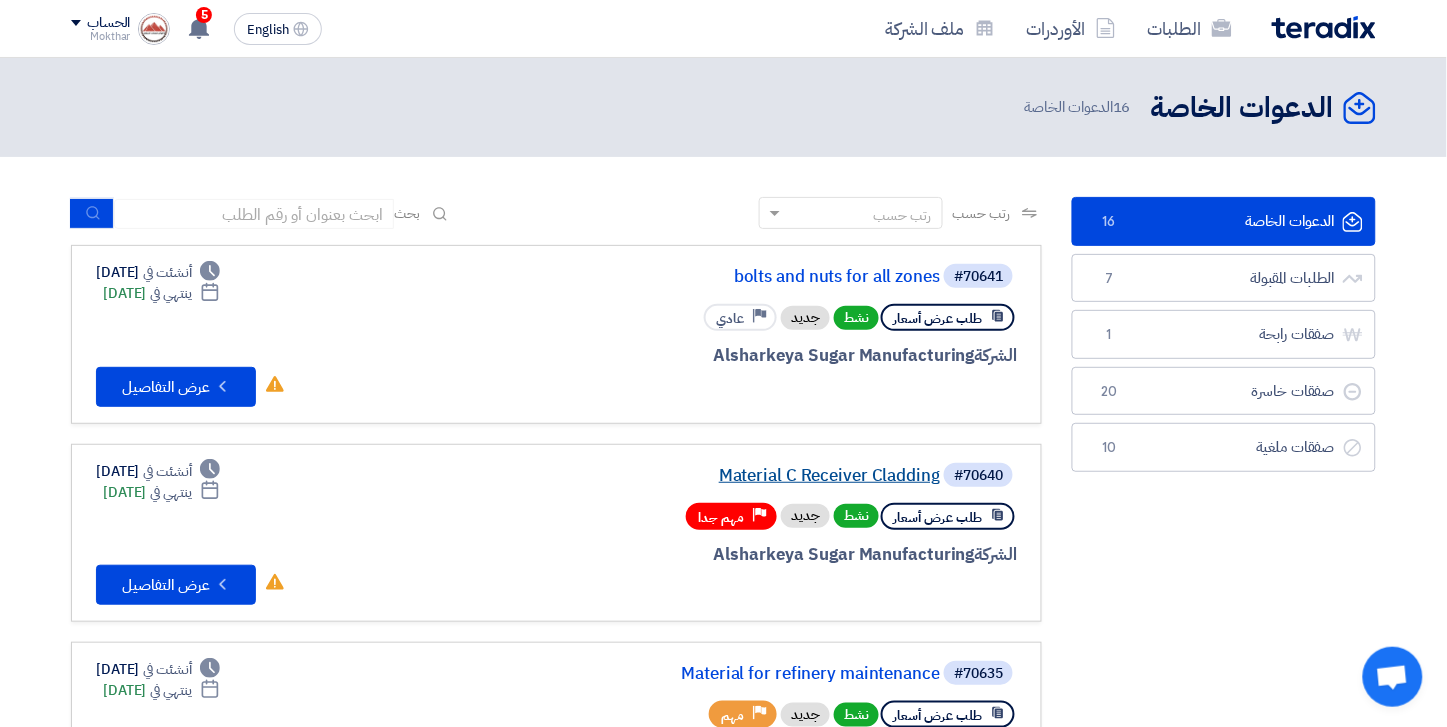 click on "Material C Receiver Cladding" 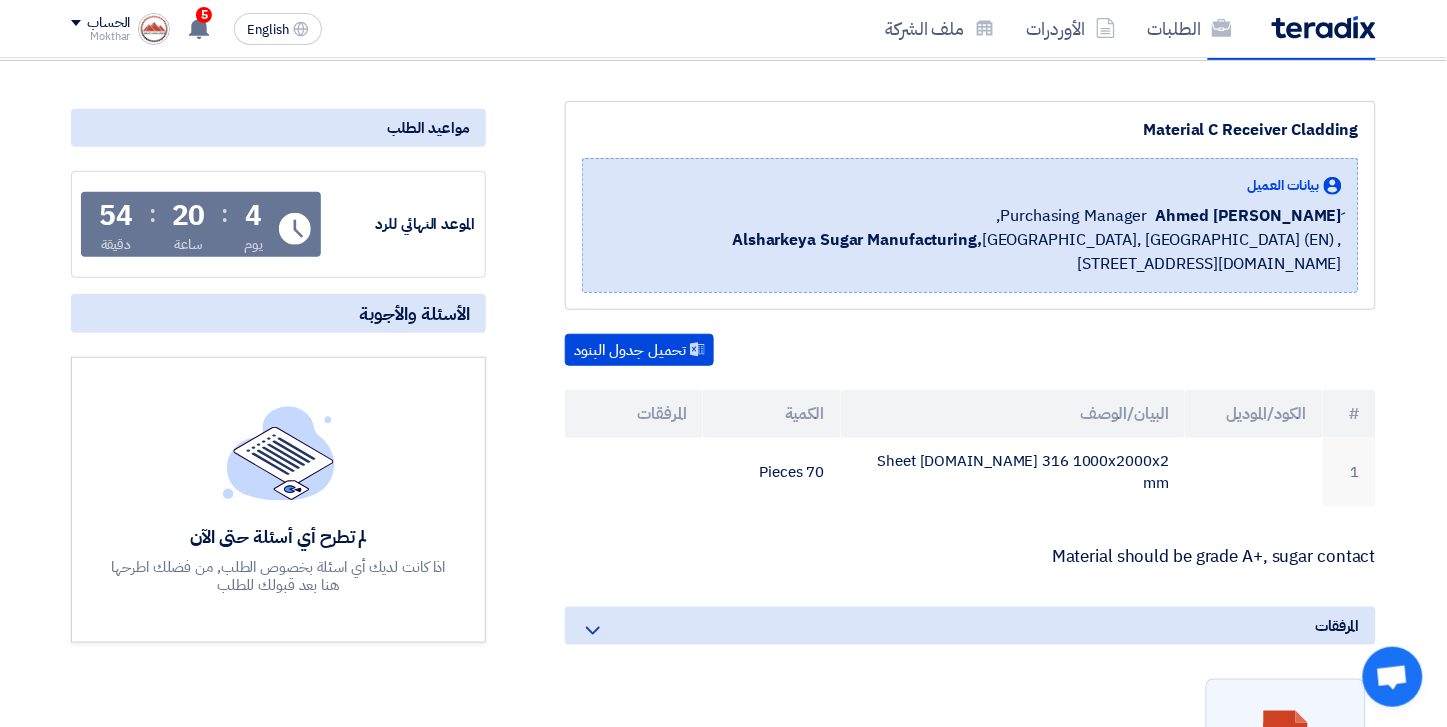 scroll, scrollTop: 222, scrollLeft: 0, axis: vertical 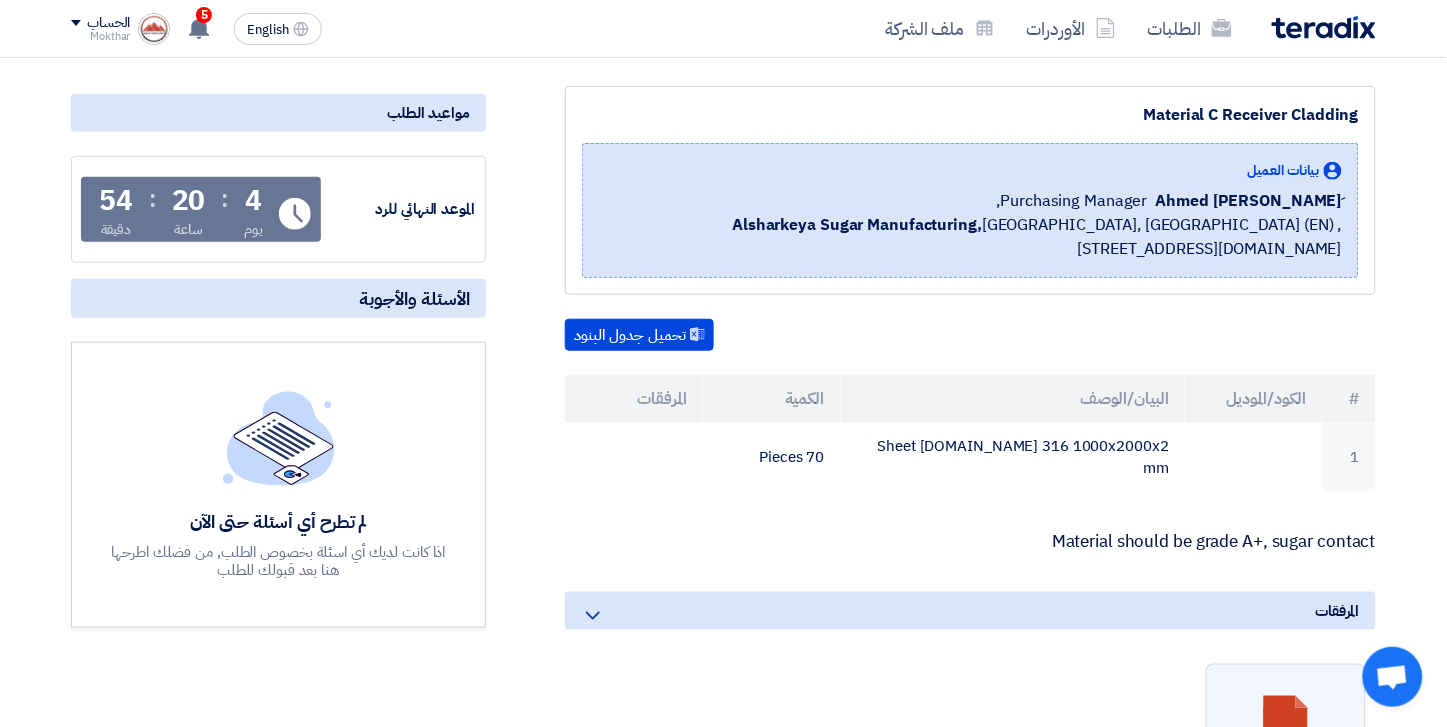 click 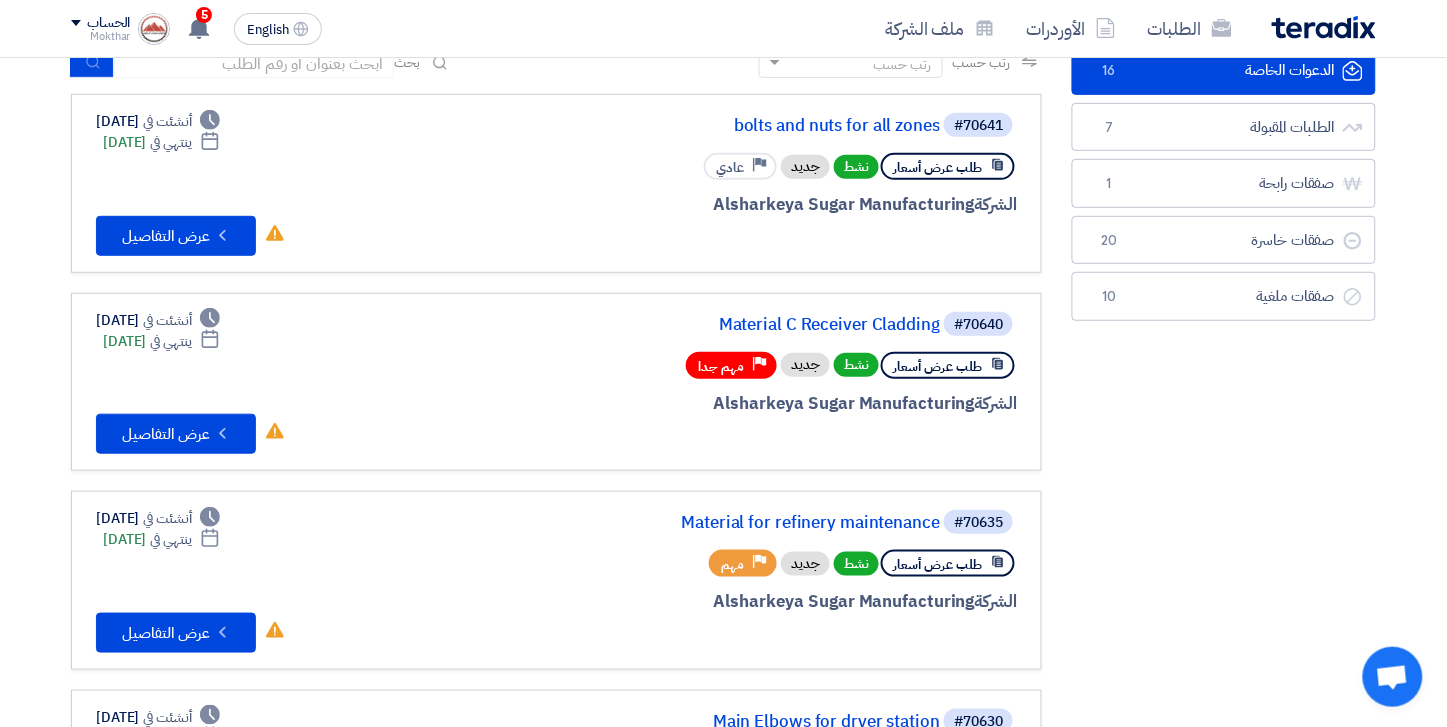 scroll, scrollTop: 0, scrollLeft: 0, axis: both 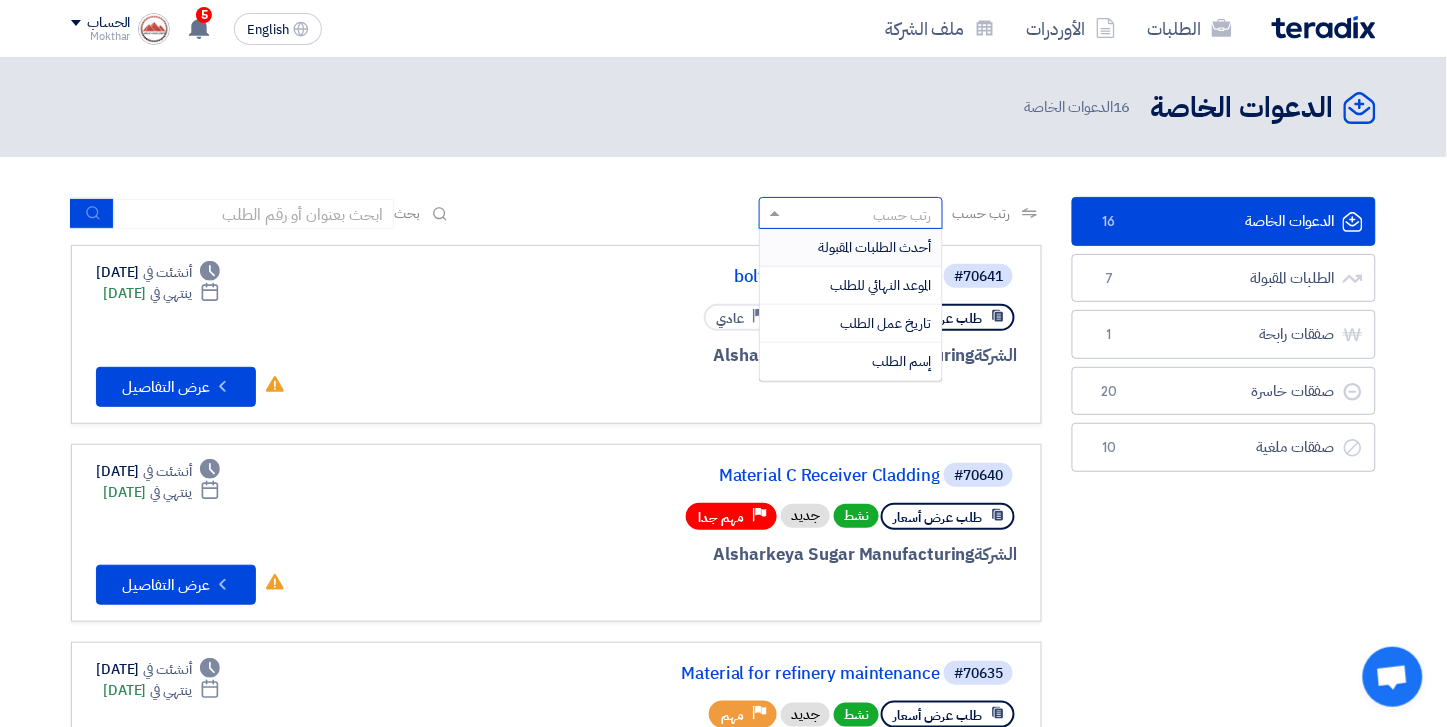 click on "رتب حسب" 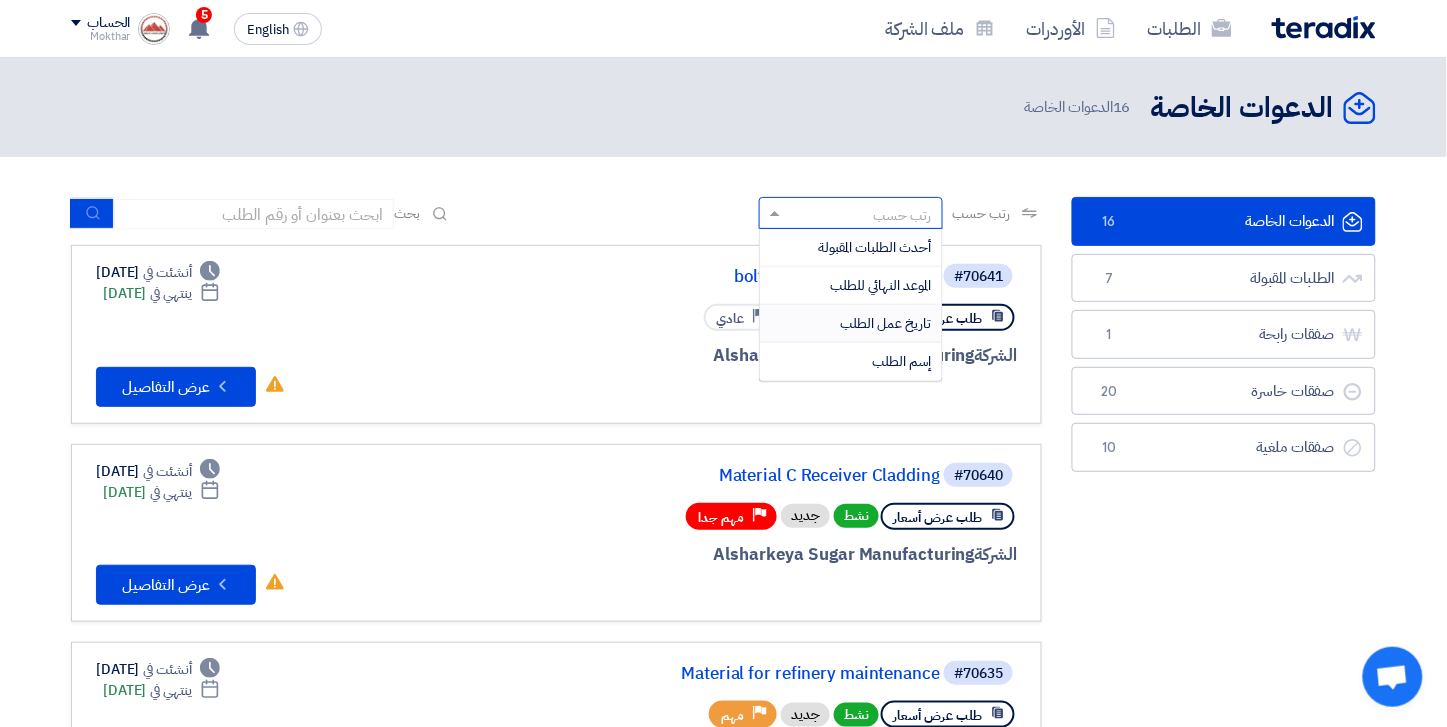 click on "تاريخ عمل الطلب" at bounding box center (886, 323) 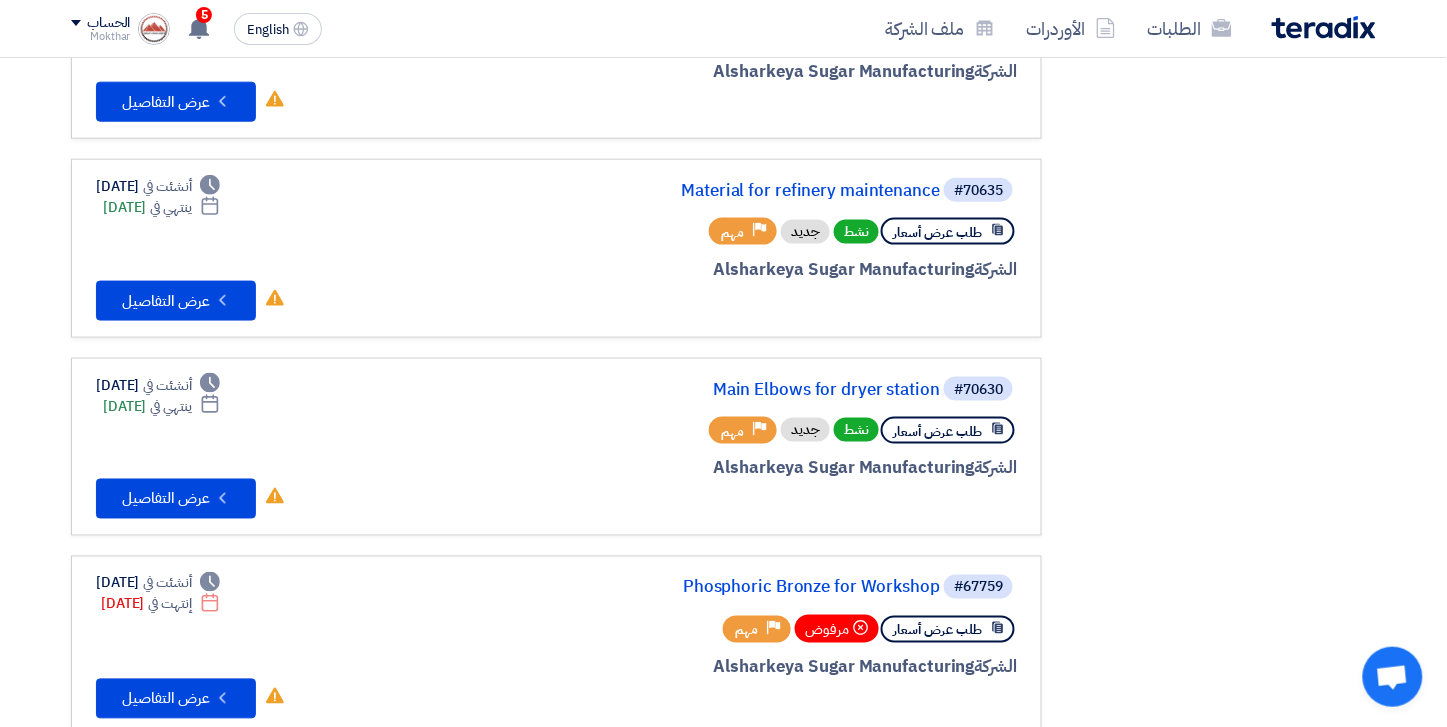 scroll, scrollTop: 444, scrollLeft: 0, axis: vertical 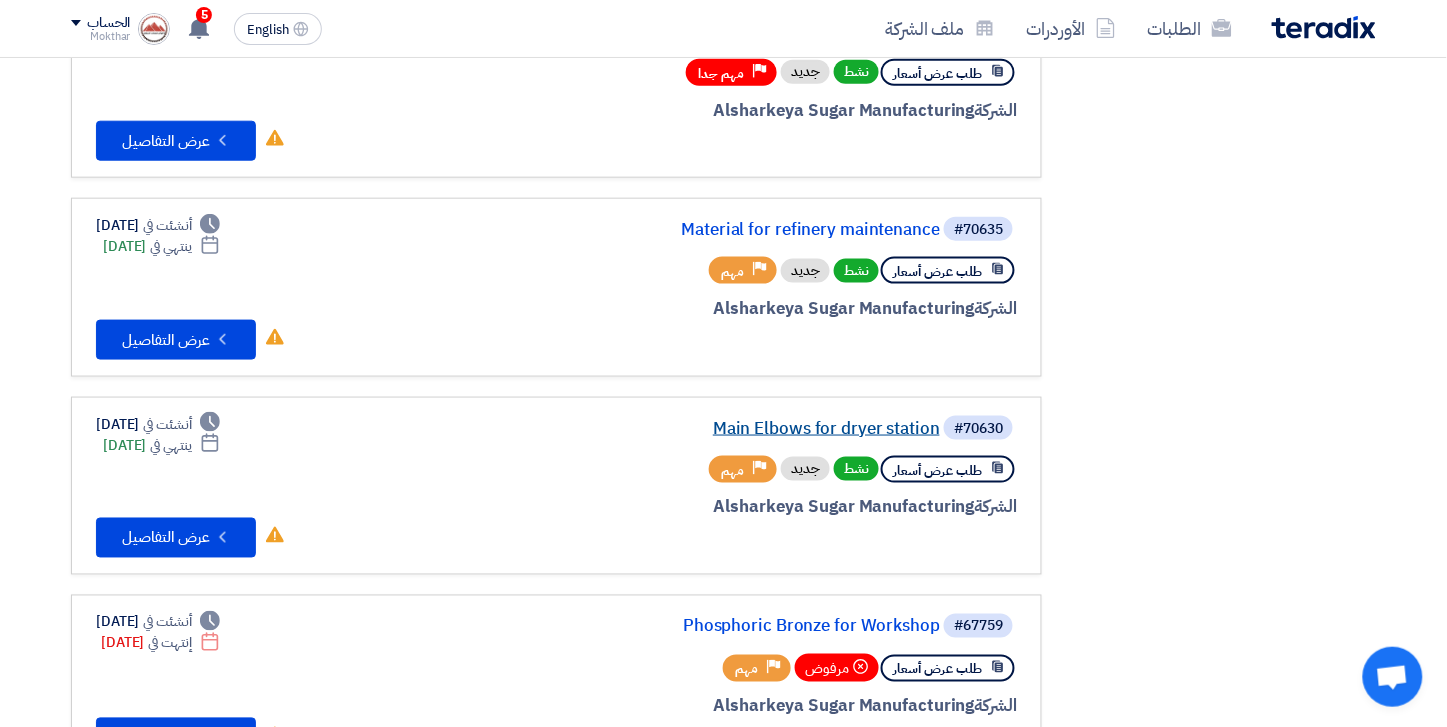 click on "Main Elbows for dryer station" 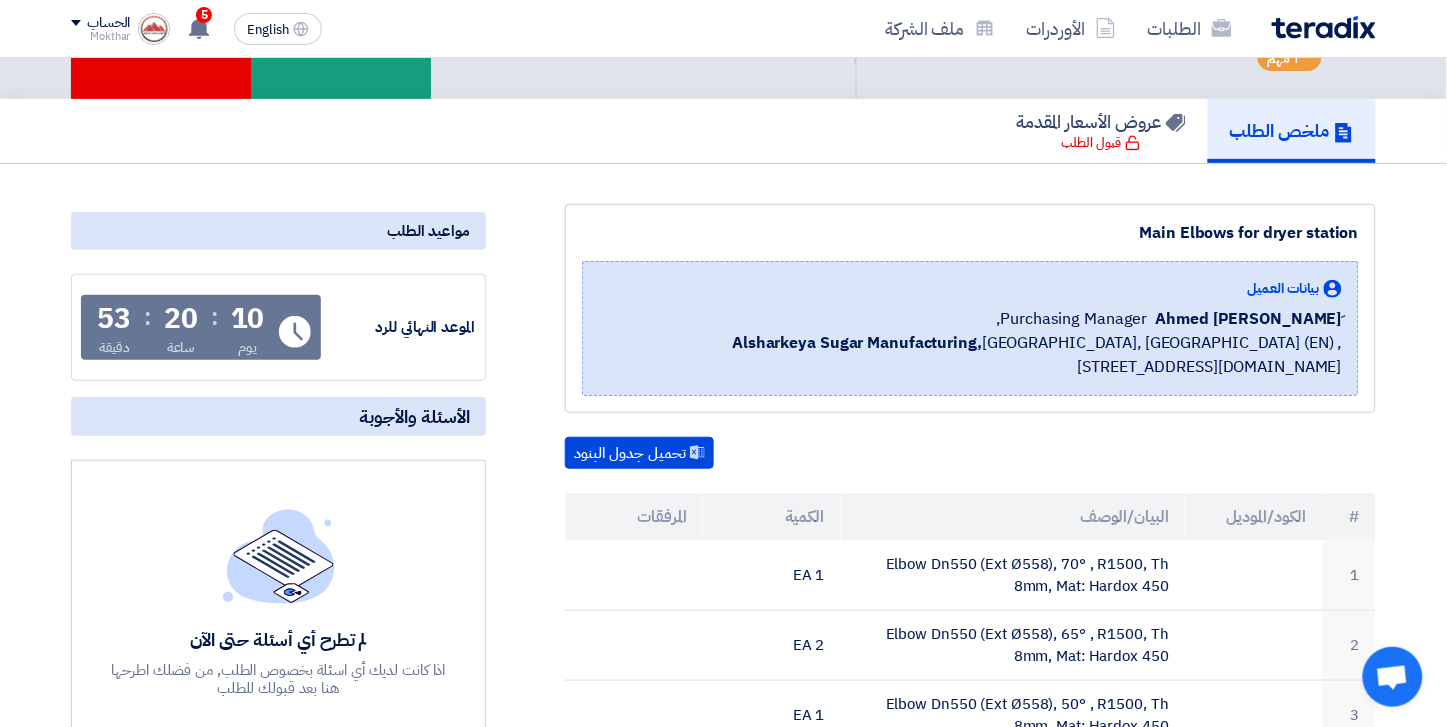 scroll, scrollTop: 0, scrollLeft: 0, axis: both 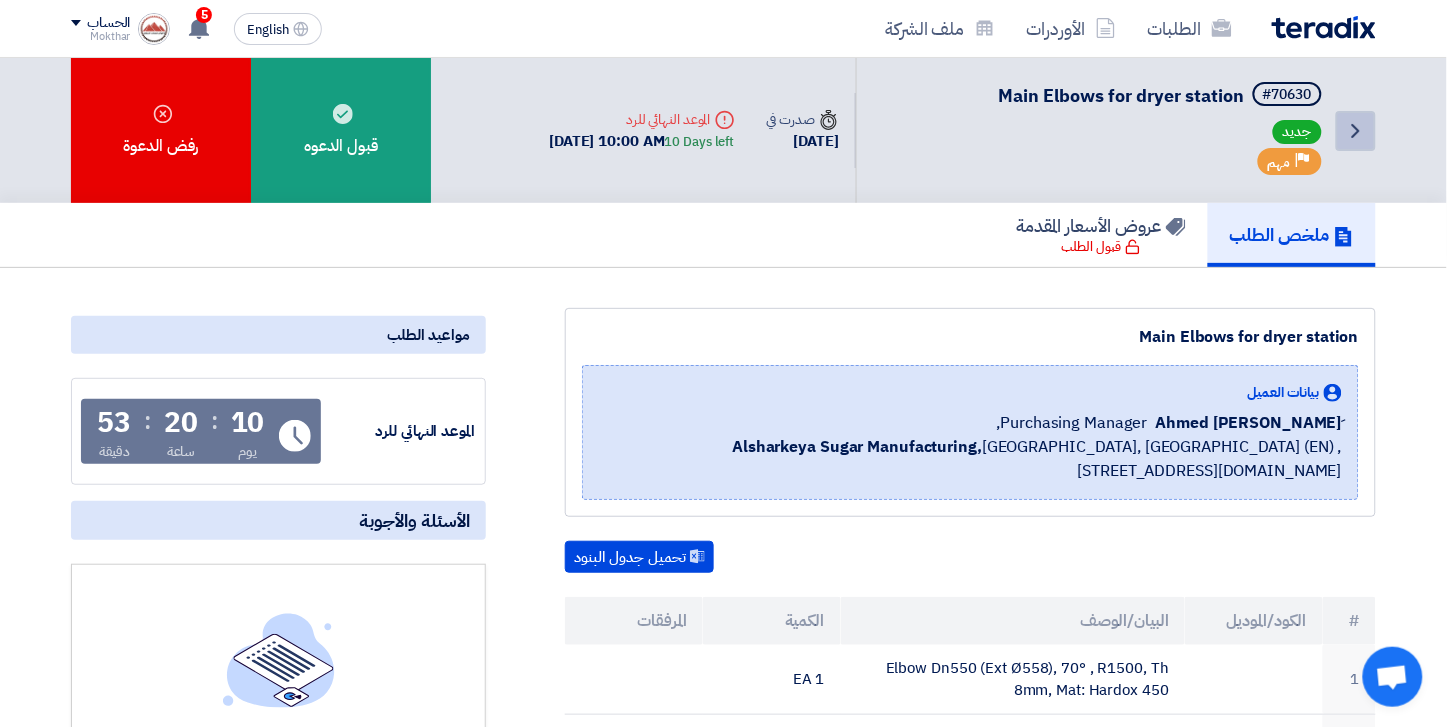 click on "Back" 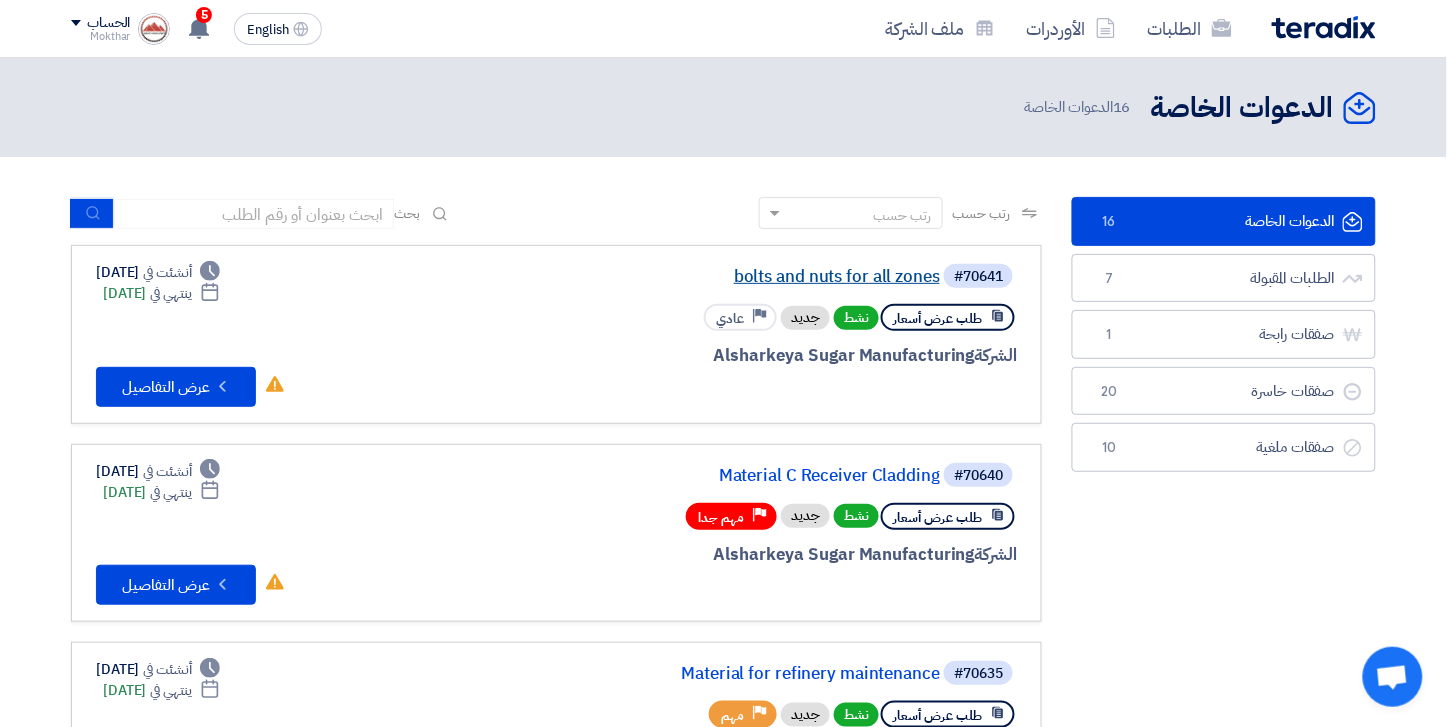 click on "bolts and nuts for all zones" 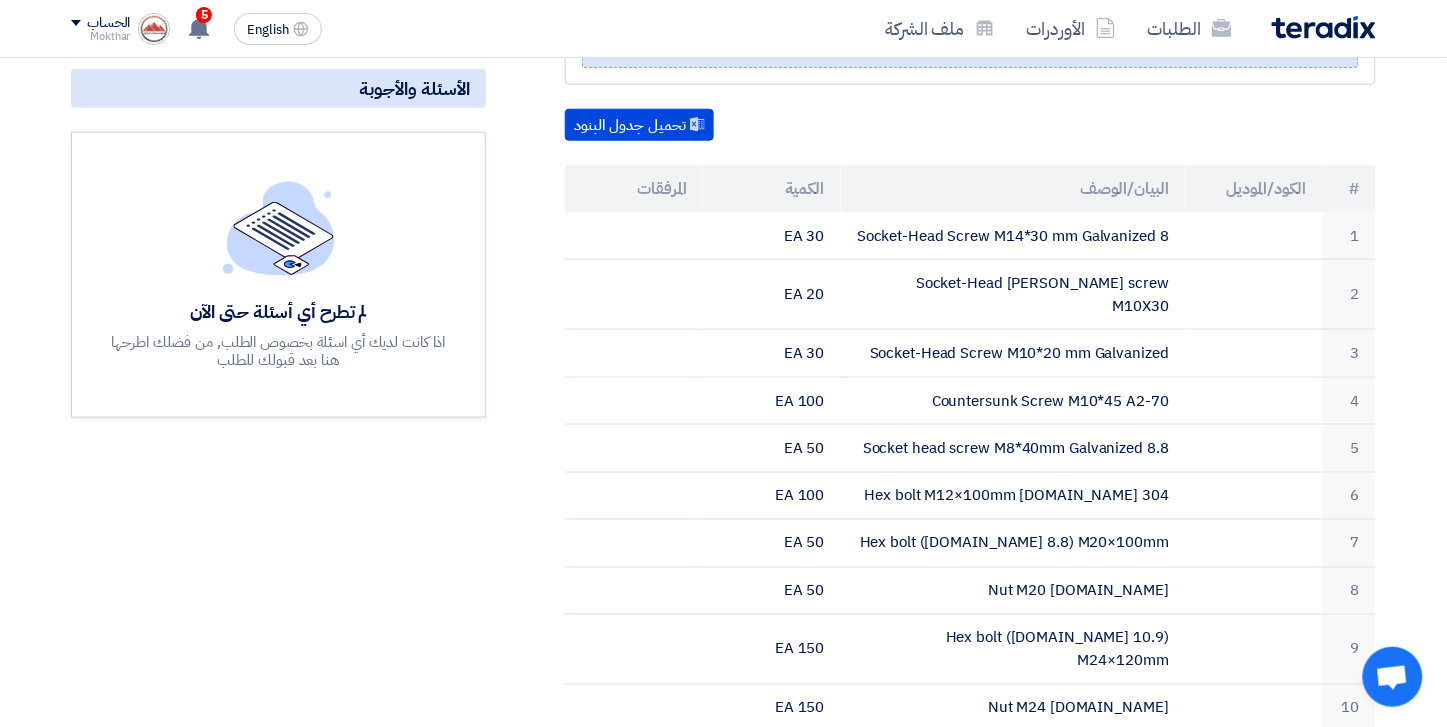 scroll, scrollTop: 0, scrollLeft: 0, axis: both 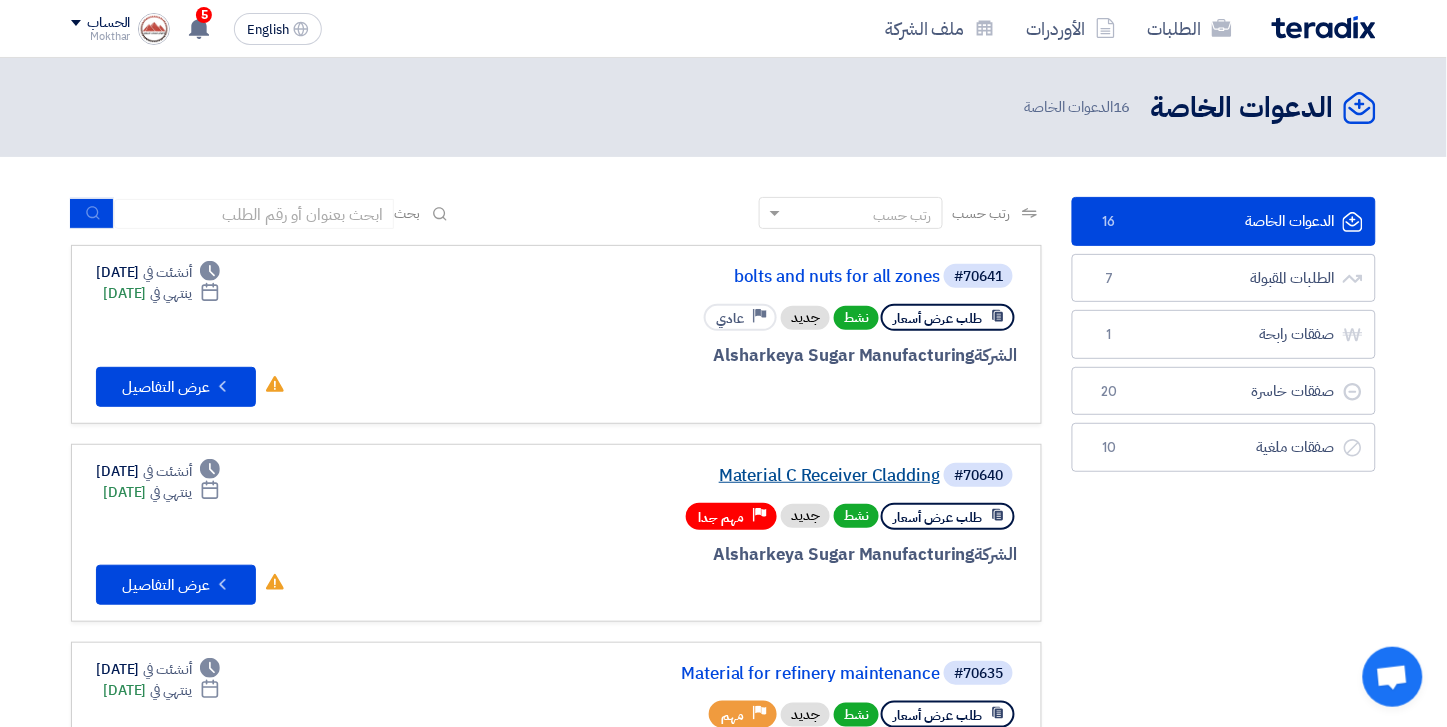 click on "Material C Receiver Cladding" 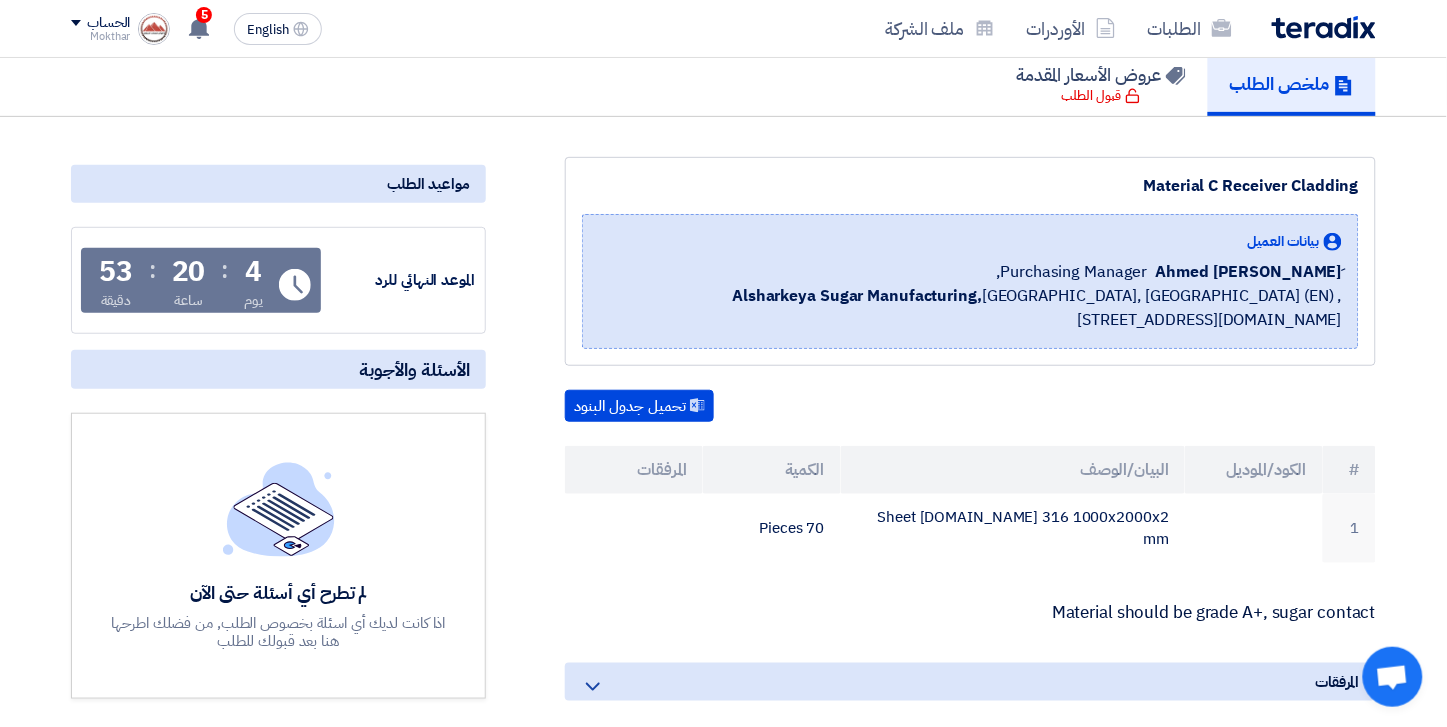 scroll, scrollTop: 222, scrollLeft: 0, axis: vertical 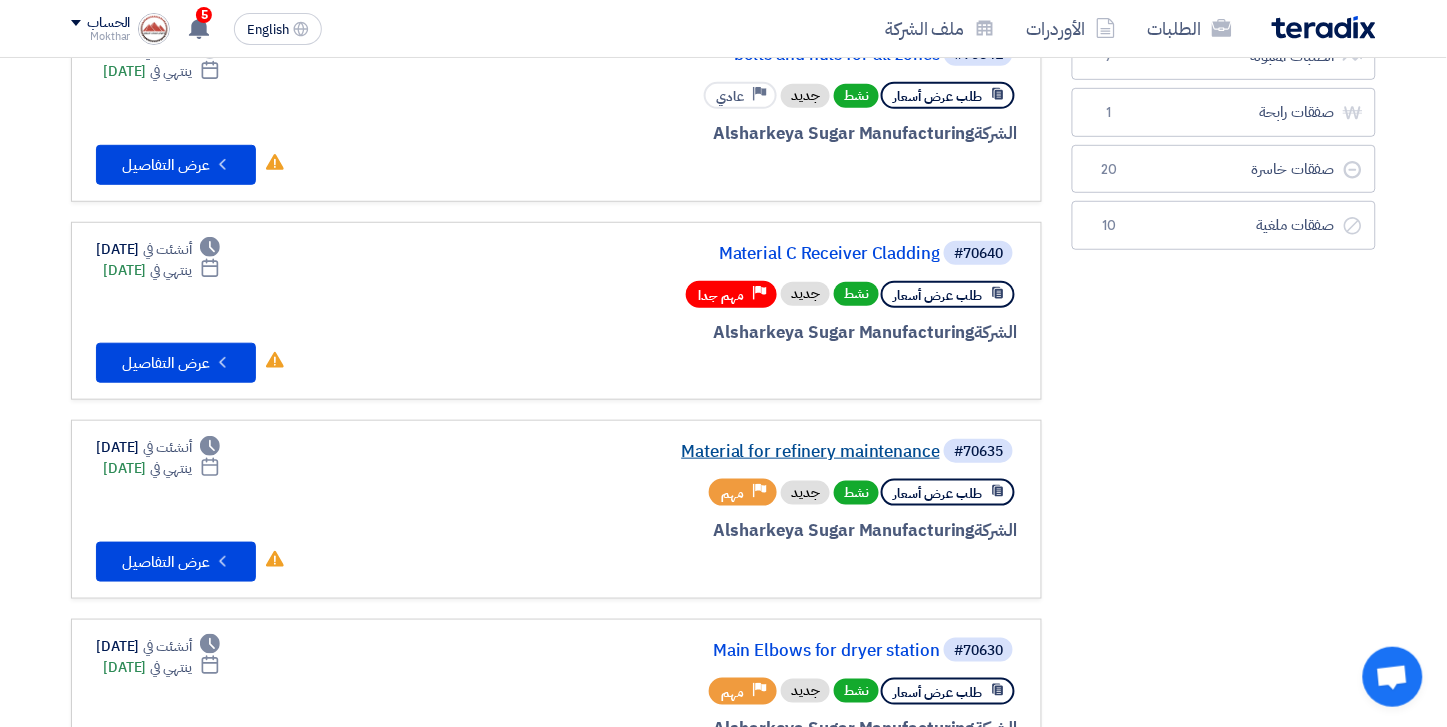 click on "Material for refinery maintenance" 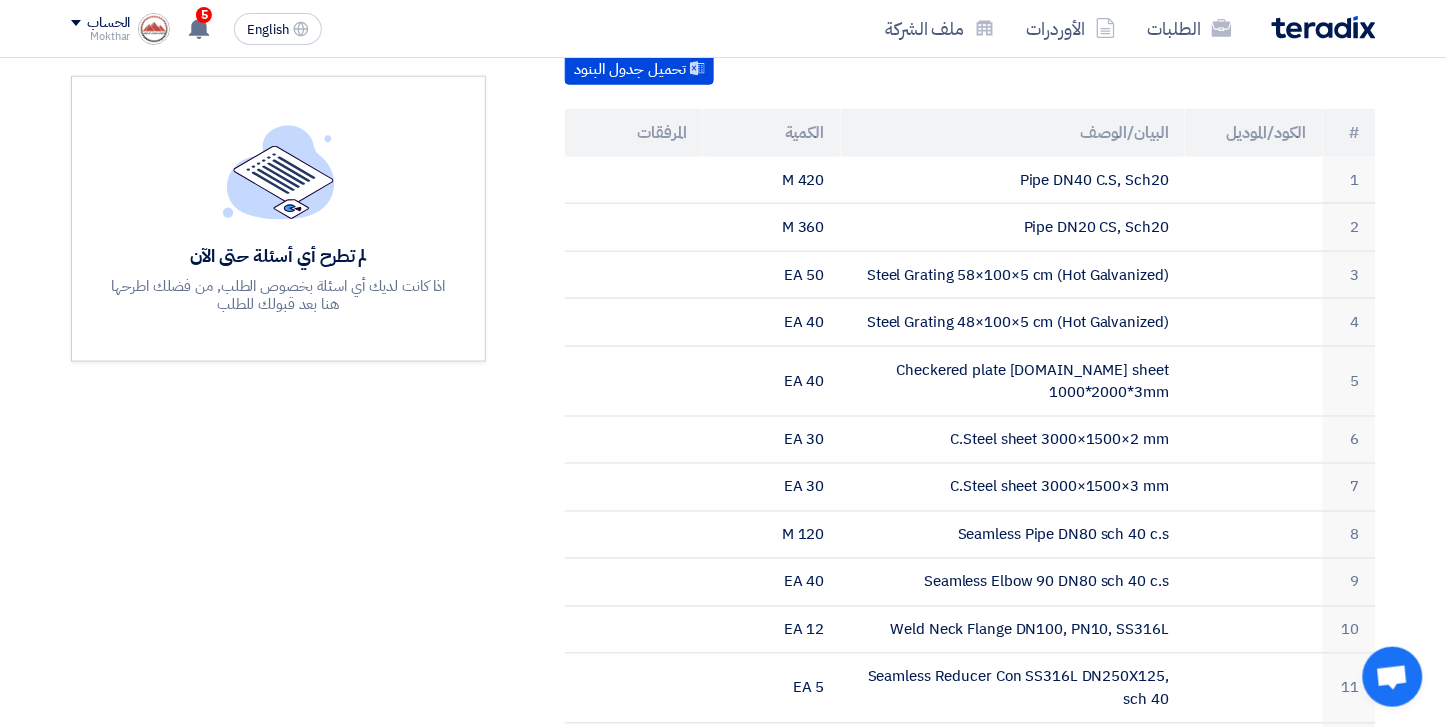 scroll, scrollTop: 444, scrollLeft: 0, axis: vertical 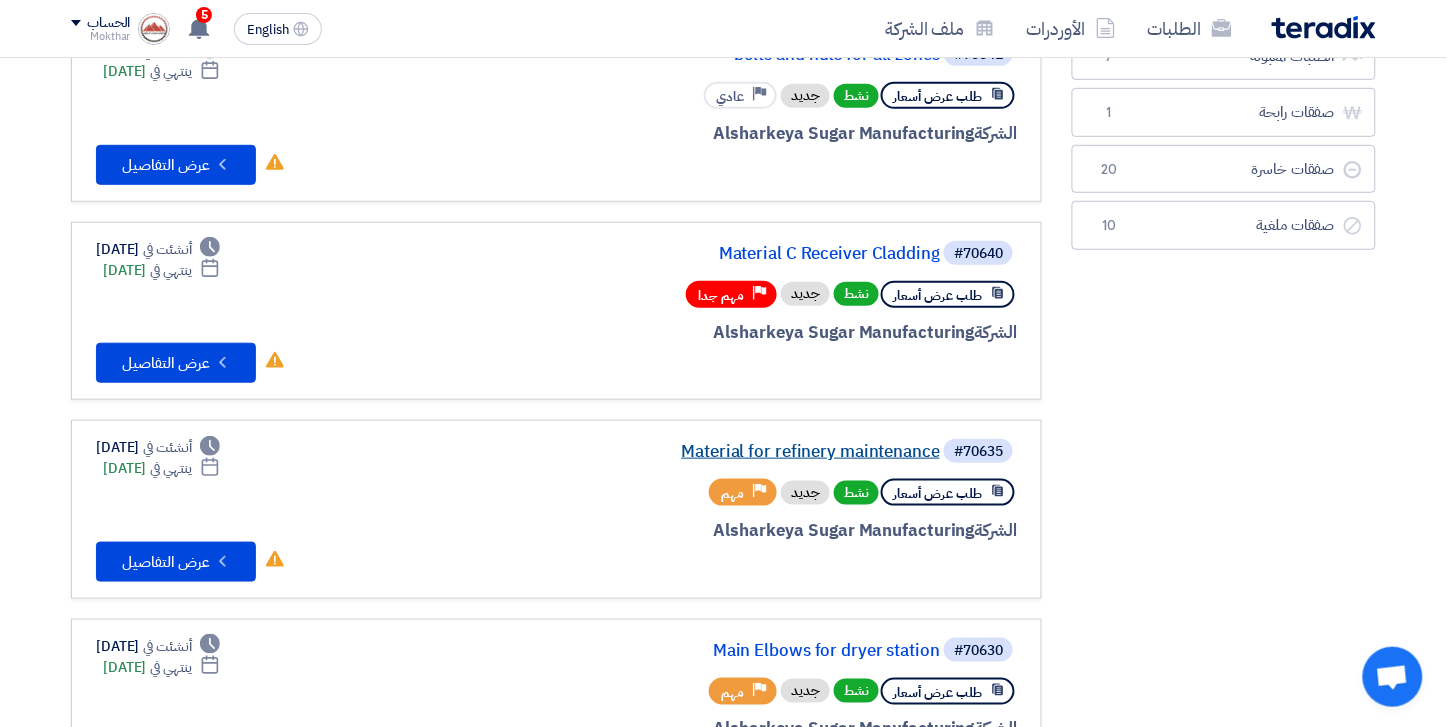 click on "Material for refinery maintenance" 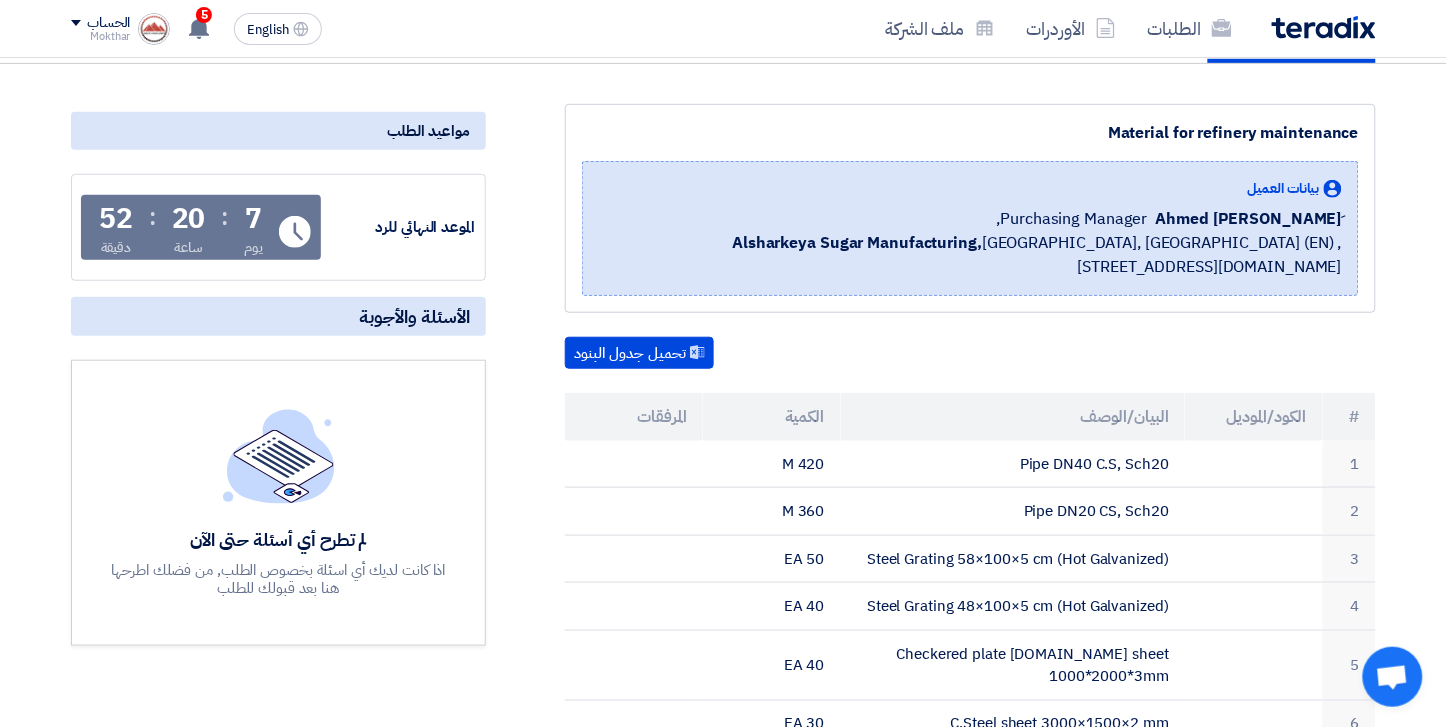 scroll, scrollTop: 222, scrollLeft: 0, axis: vertical 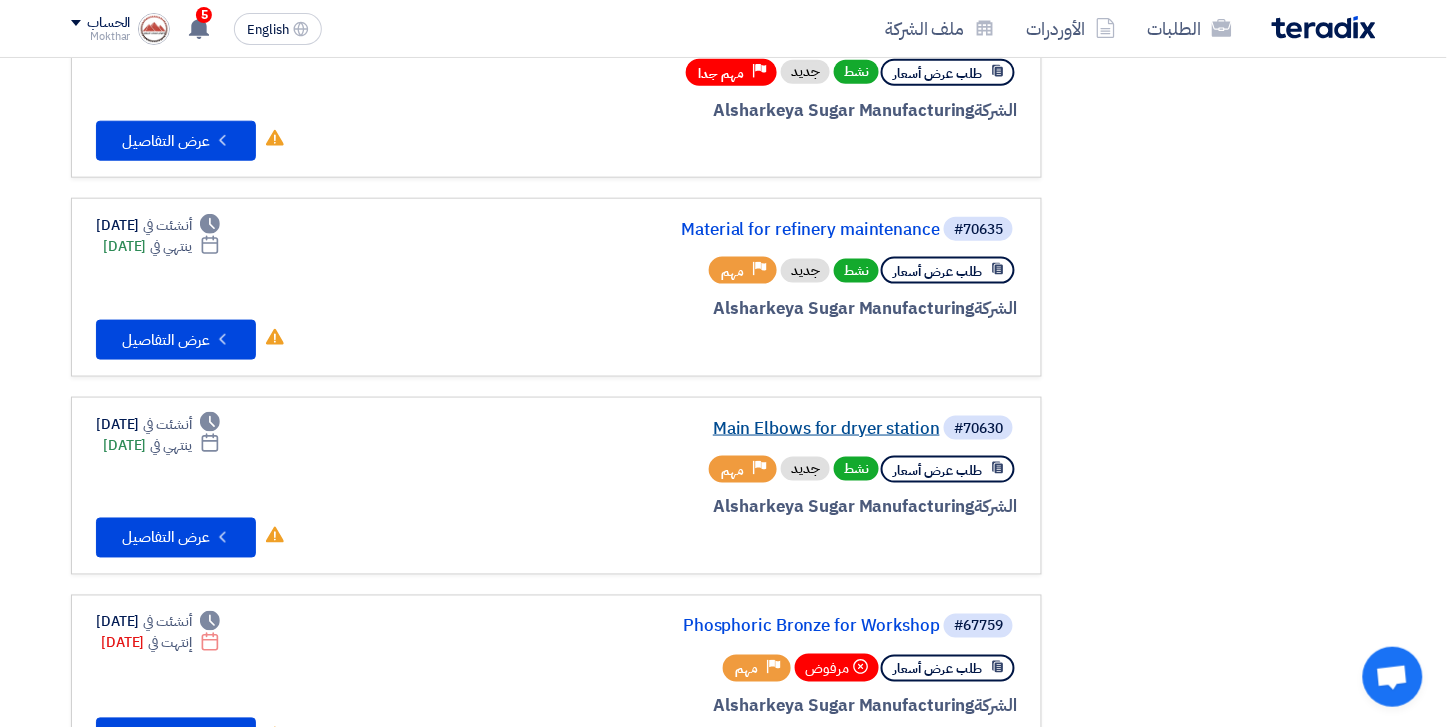 click on "Main Elbows for dryer station" 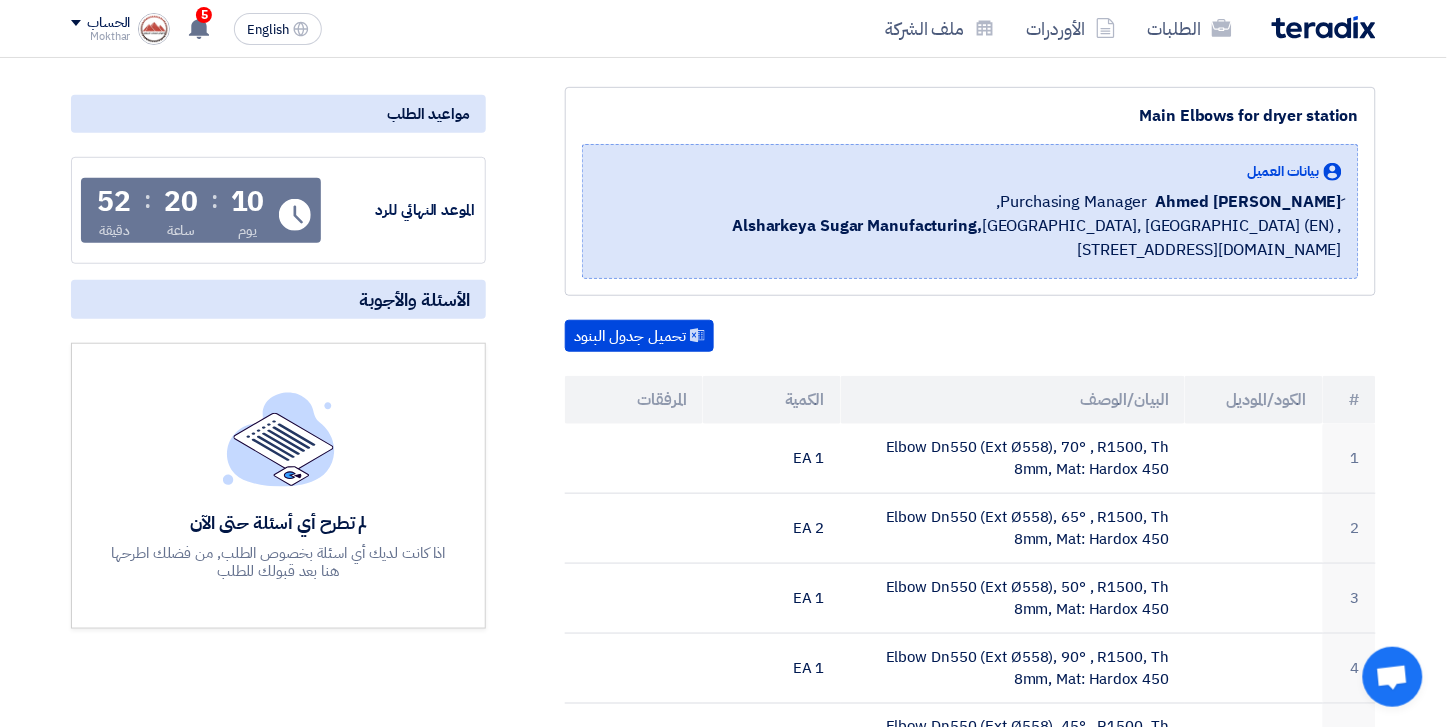 scroll, scrollTop: 222, scrollLeft: 0, axis: vertical 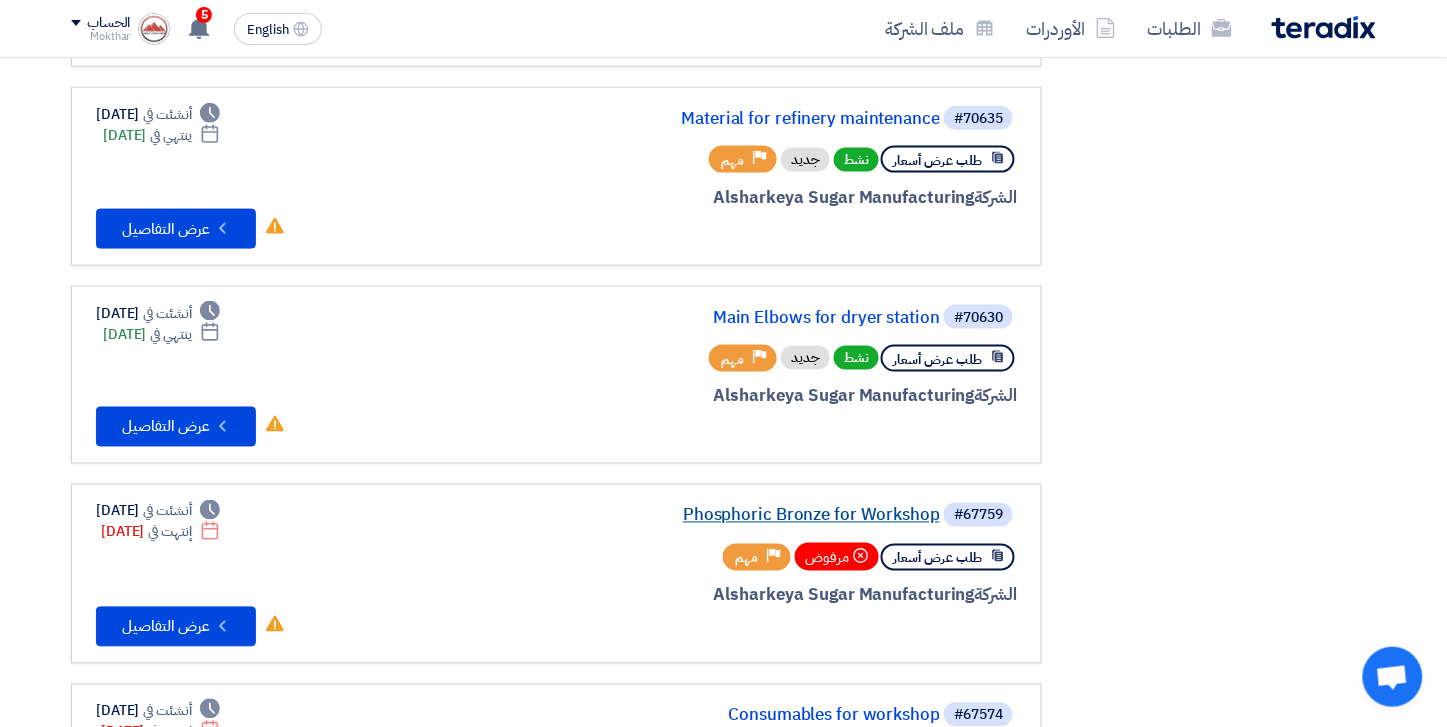 click on "Phosphoric Bronze for Workshop" 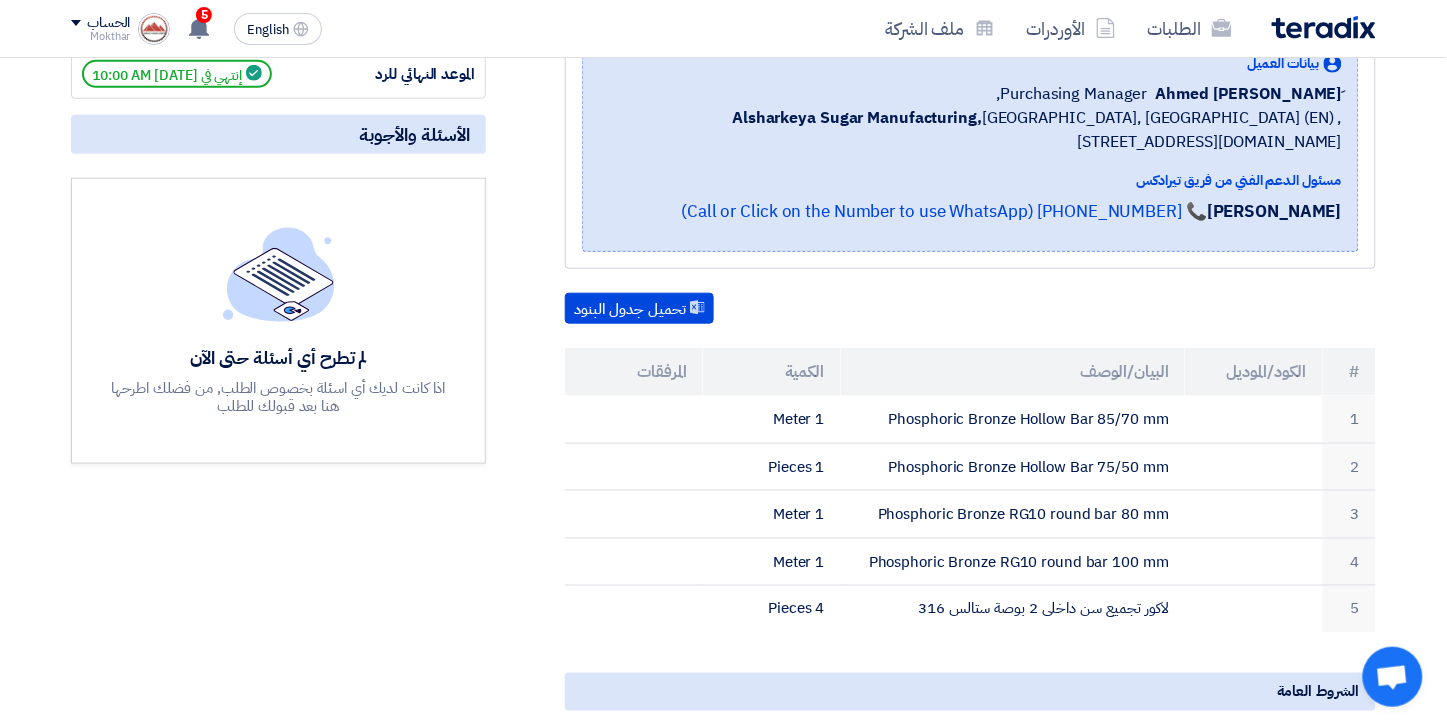 scroll, scrollTop: 0, scrollLeft: 0, axis: both 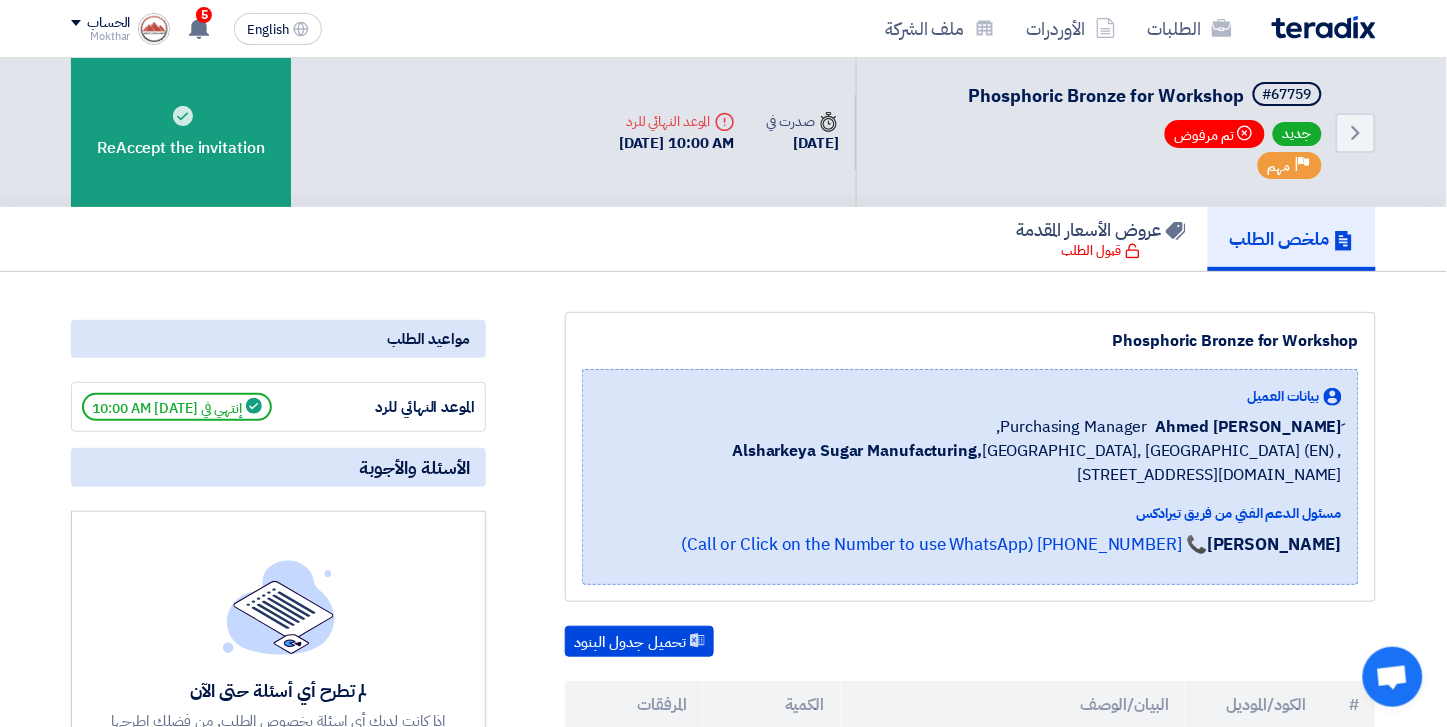 click on "الطلبات
الأوردرات
ملف الشركة" 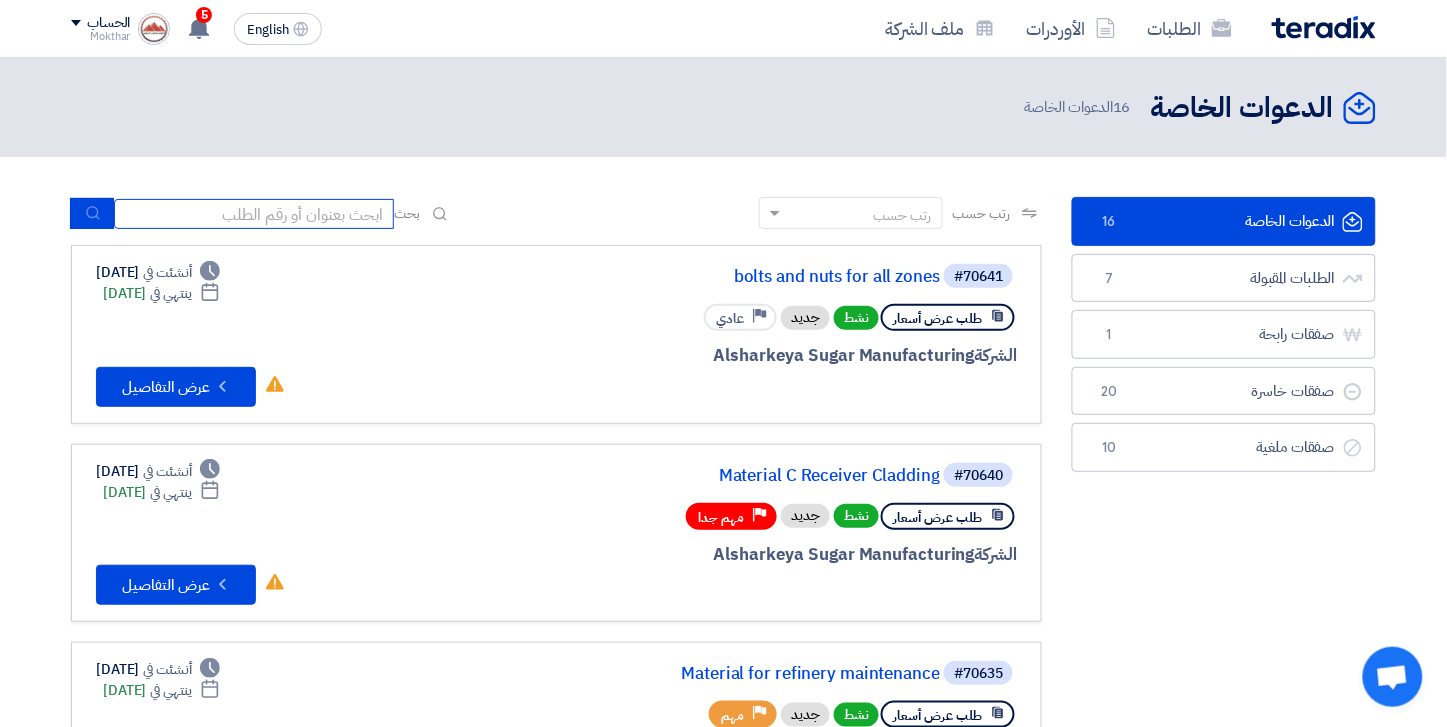 click 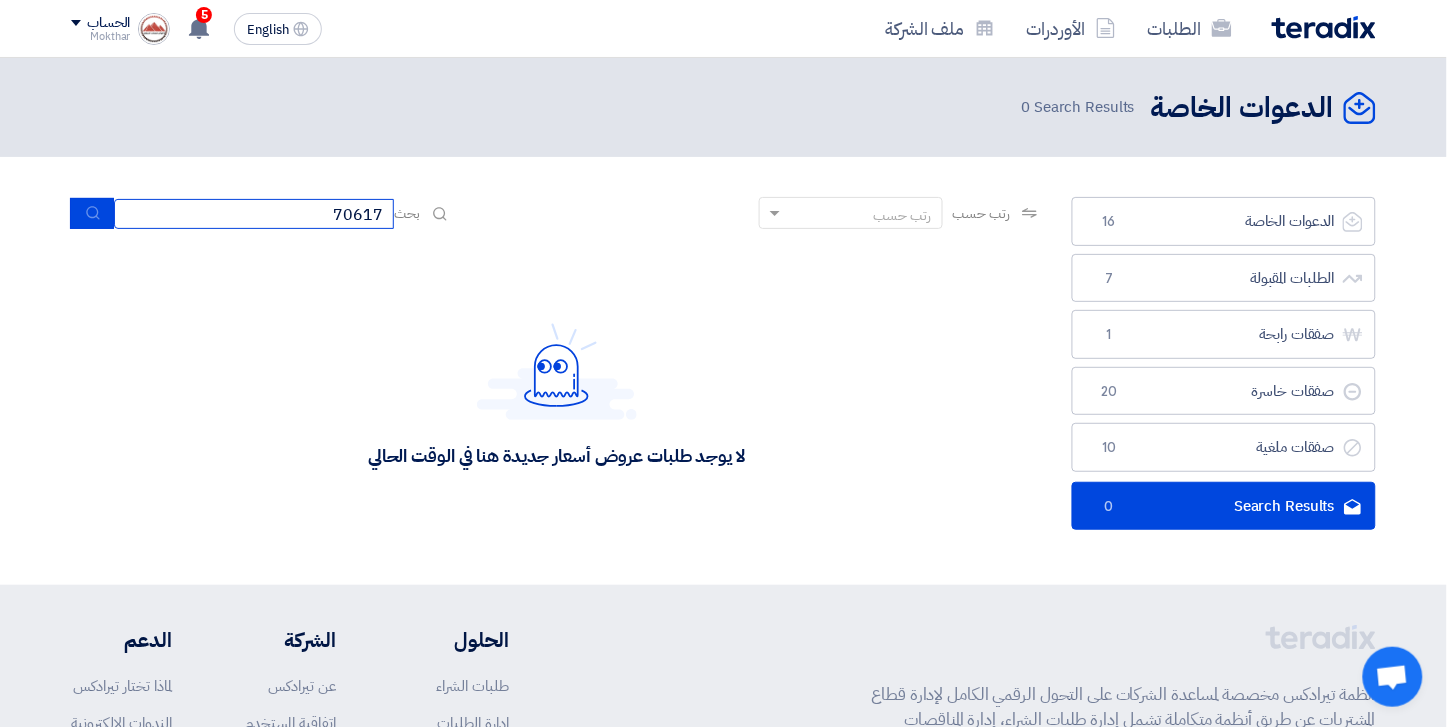 click on "70617" 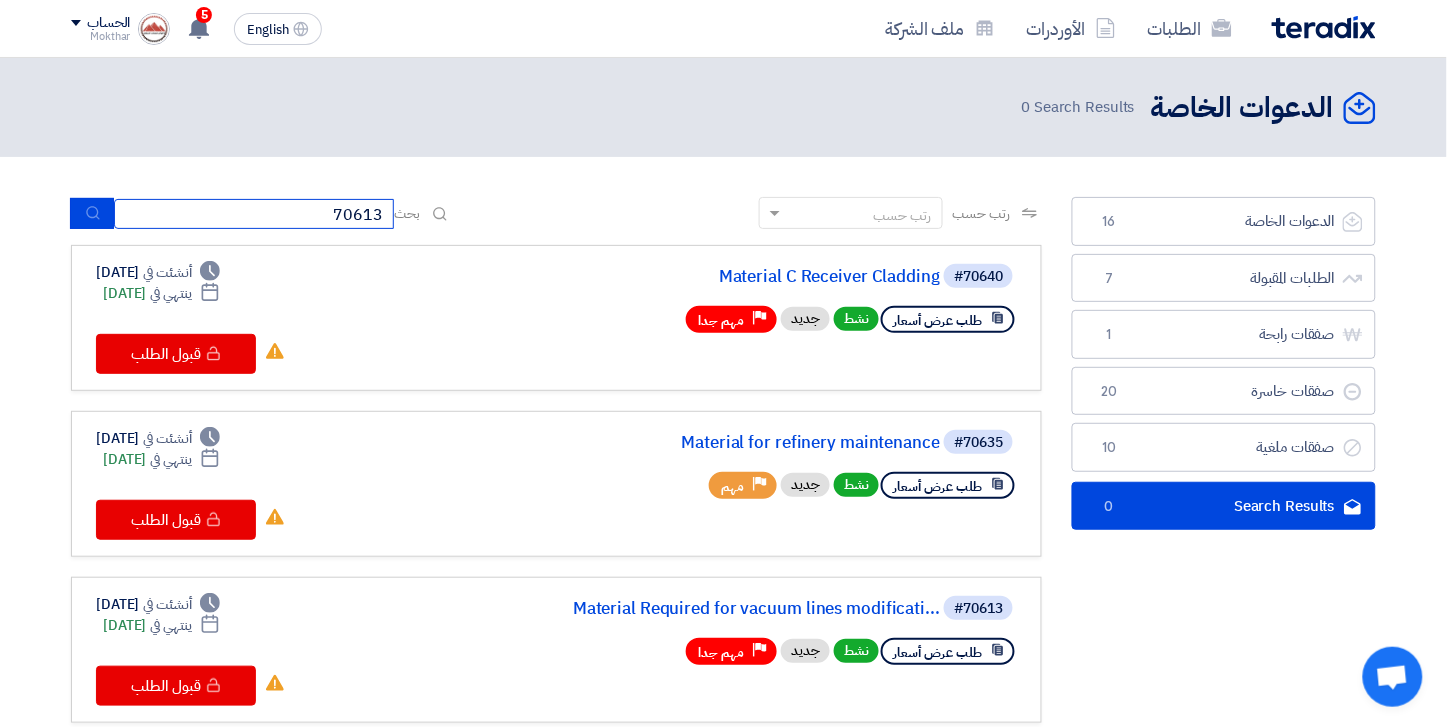 type on "70613" 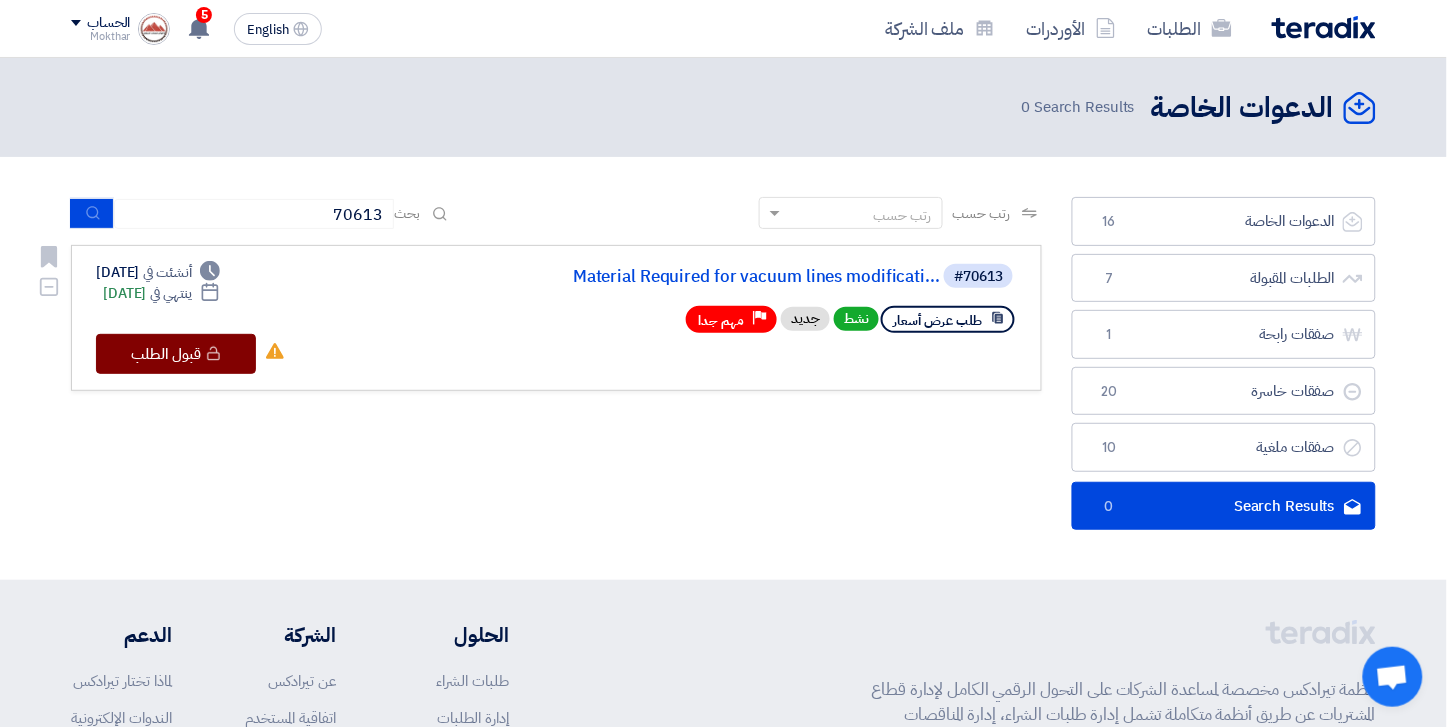 drag, startPoint x: 275, startPoint y: 333, endPoint x: 228, endPoint y: 342, distance: 47.853943 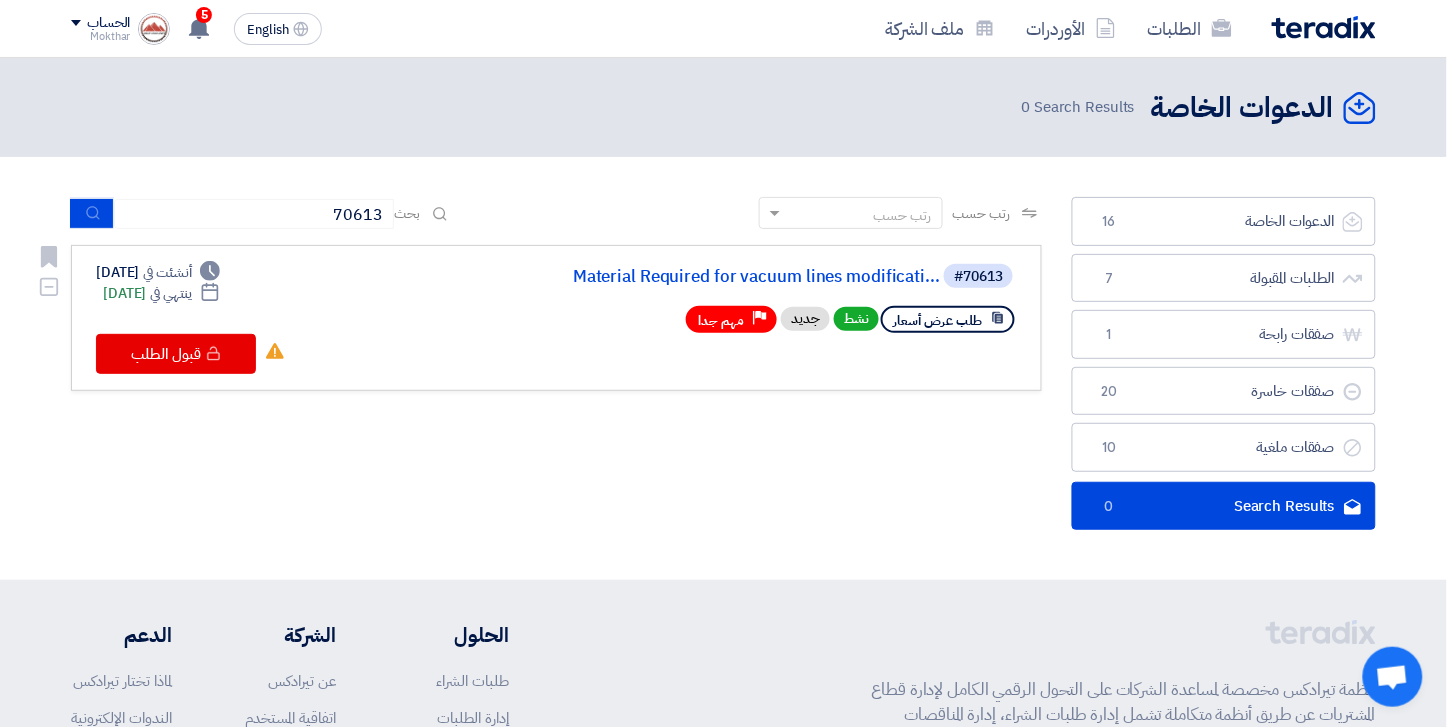 click on "Material Required for vacuum lines modificati..." 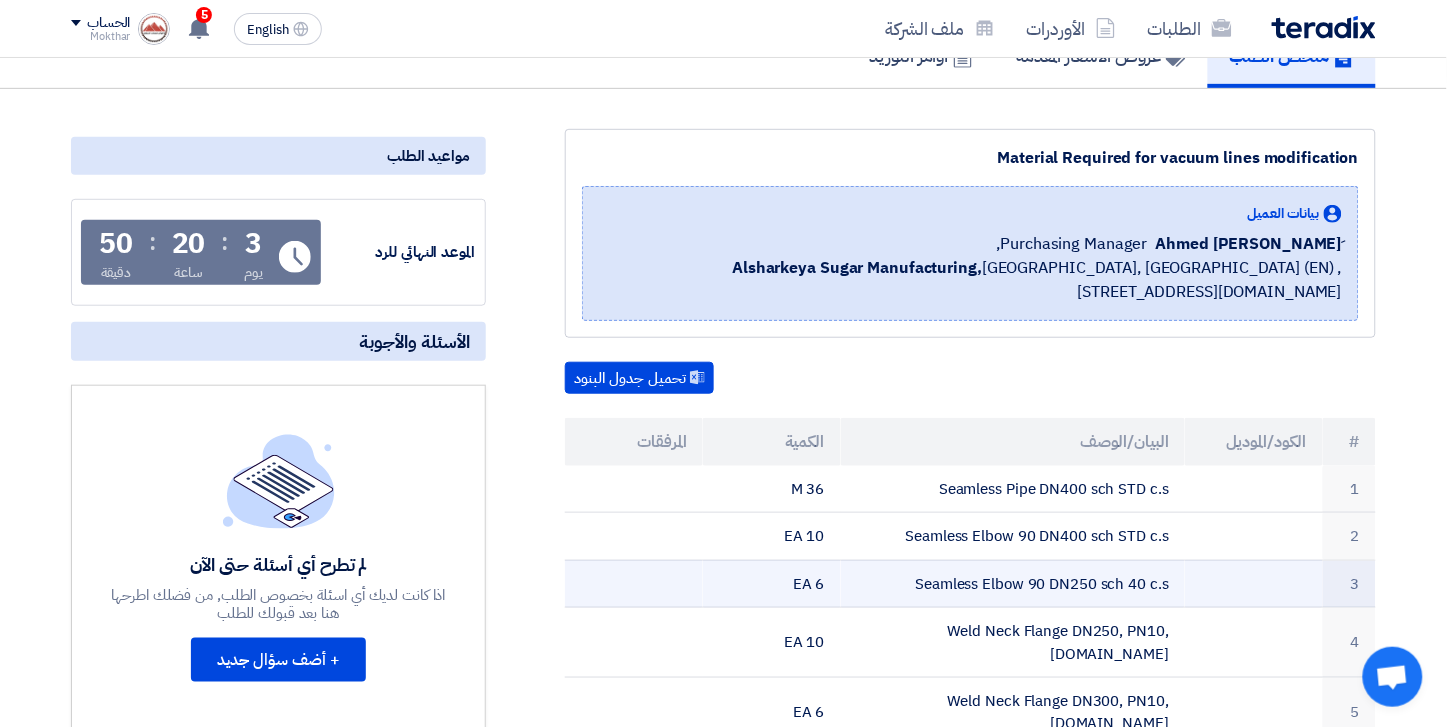 scroll, scrollTop: 0, scrollLeft: 0, axis: both 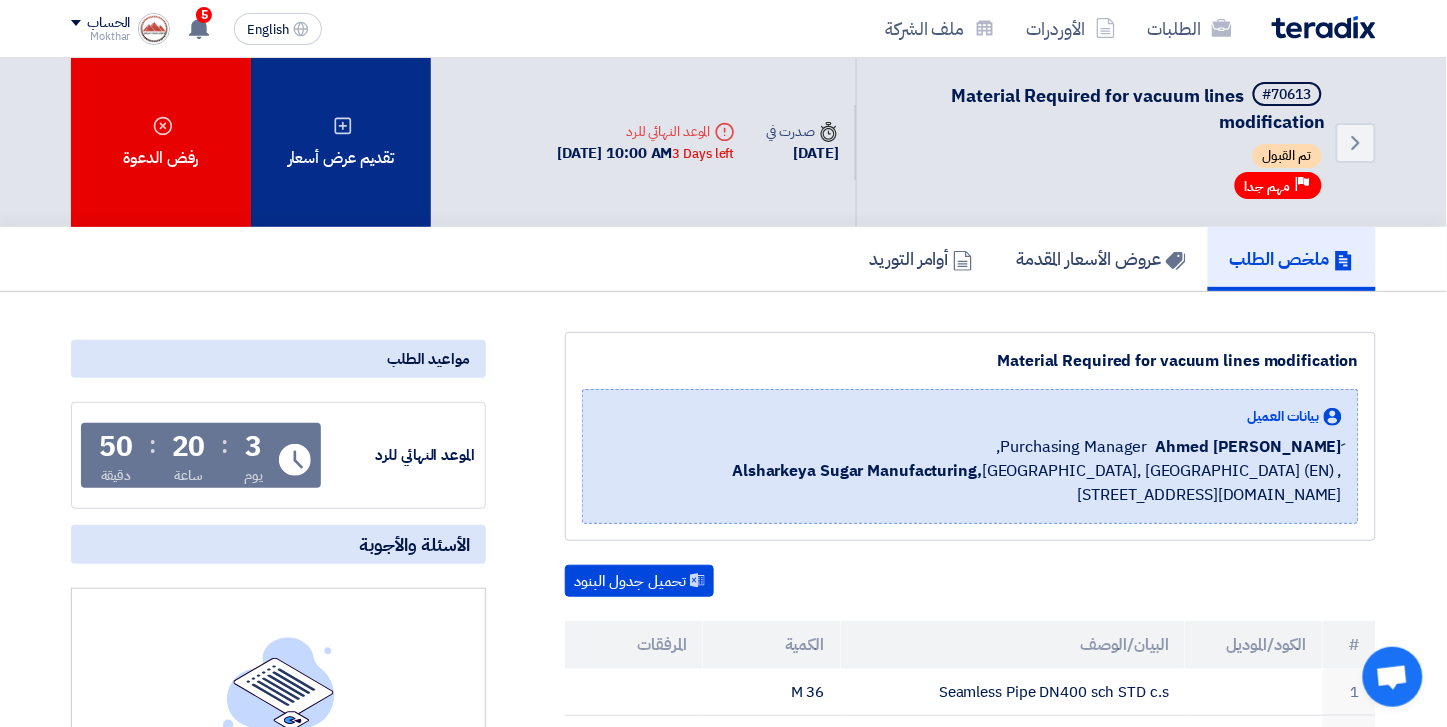 click on "تقديم عرض أسعار" 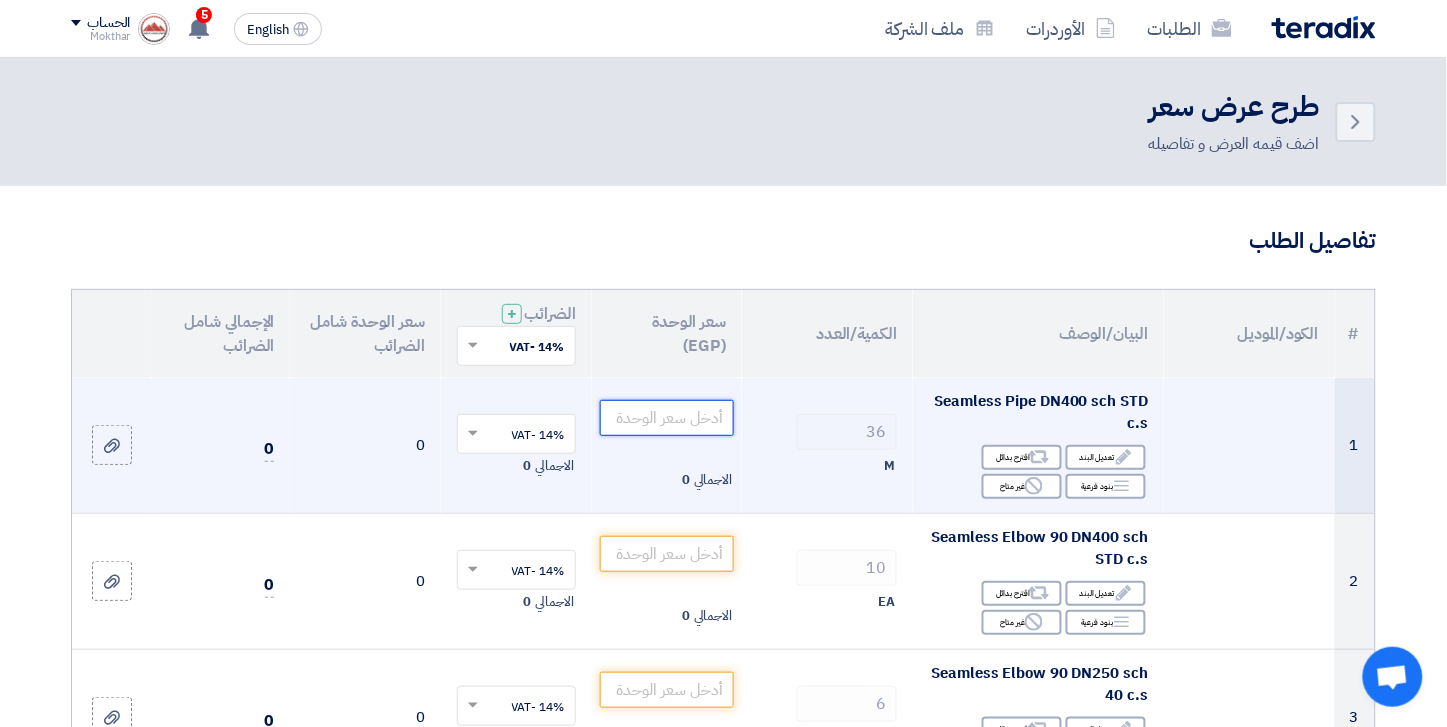 click 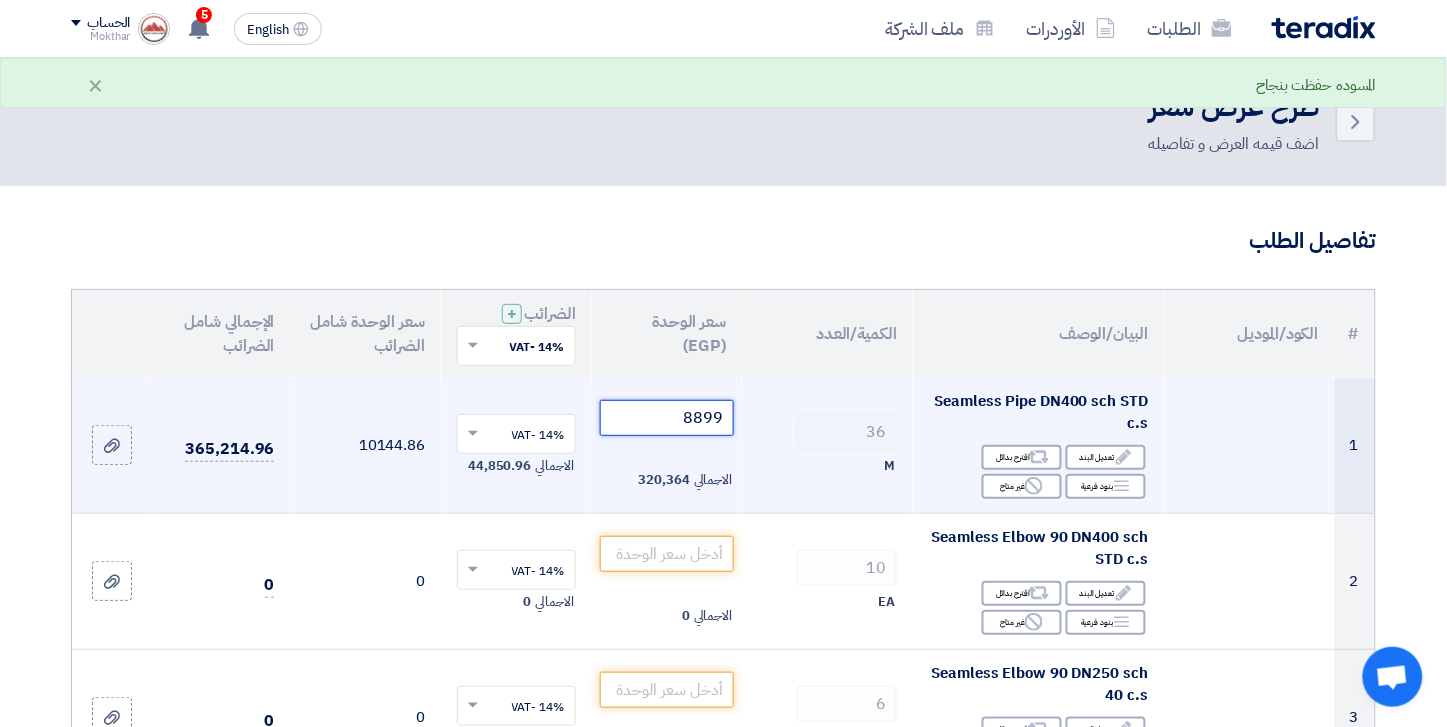 type on "8900" 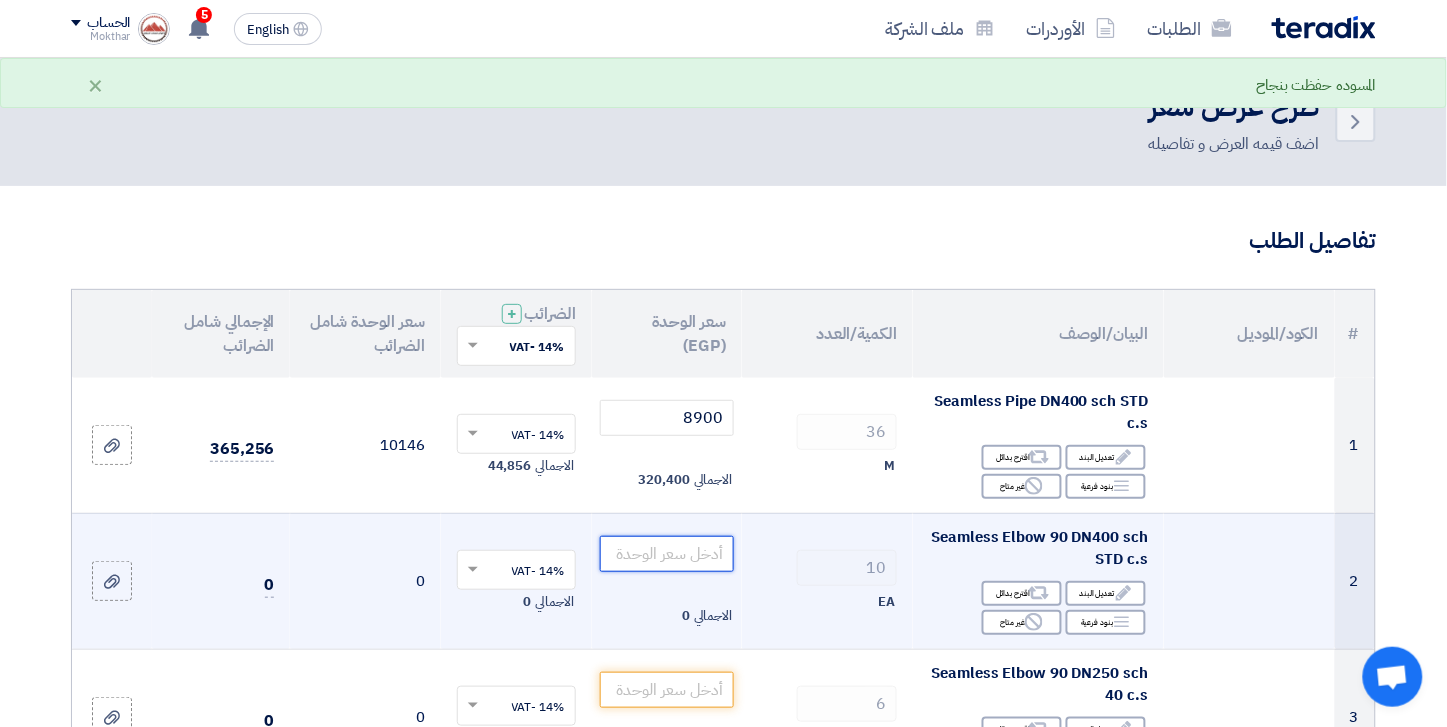 click 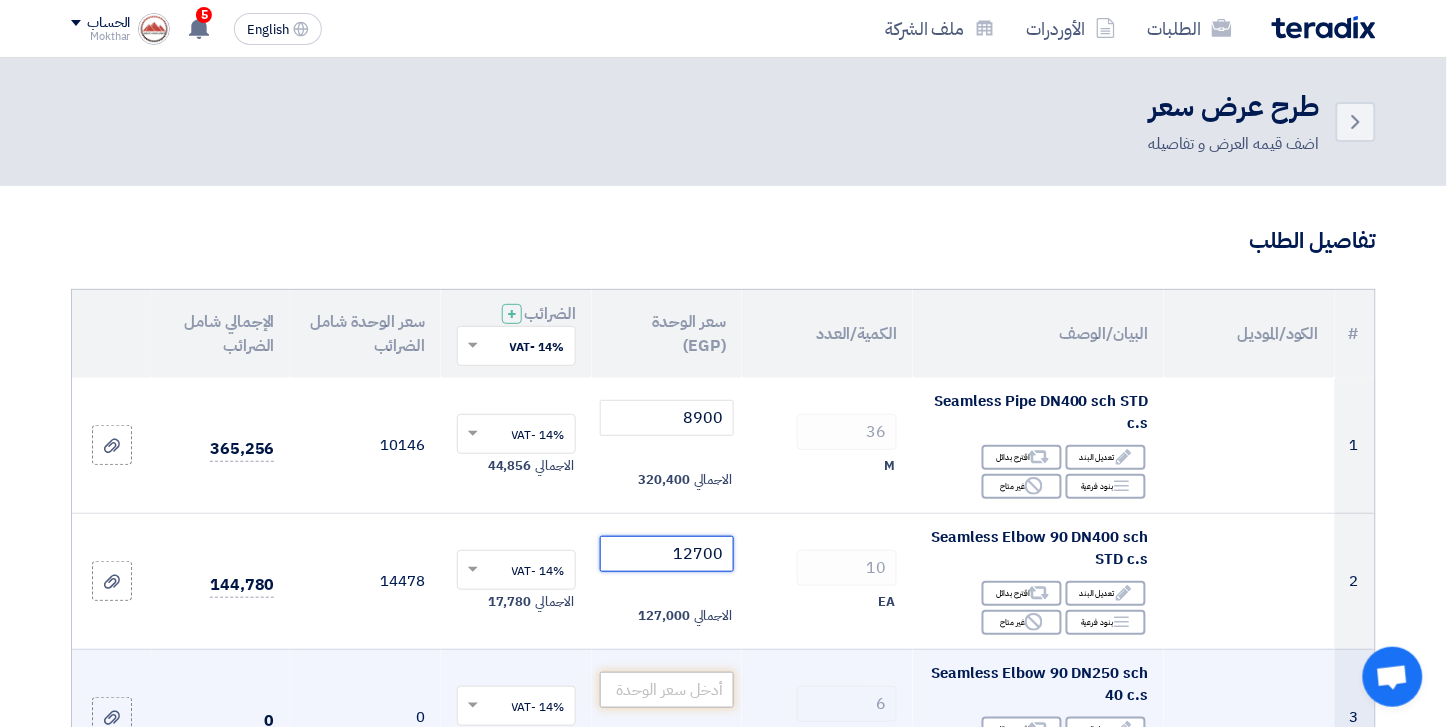 type on "12700" 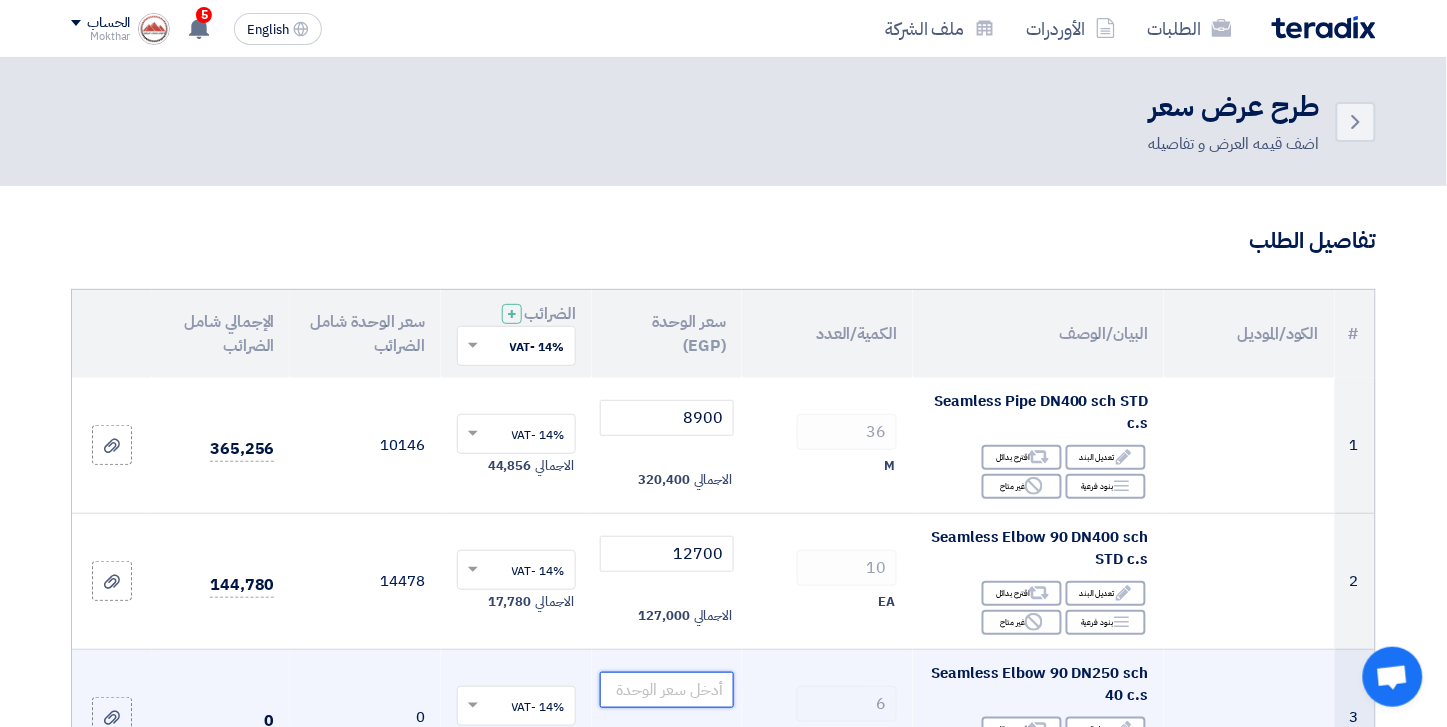 click 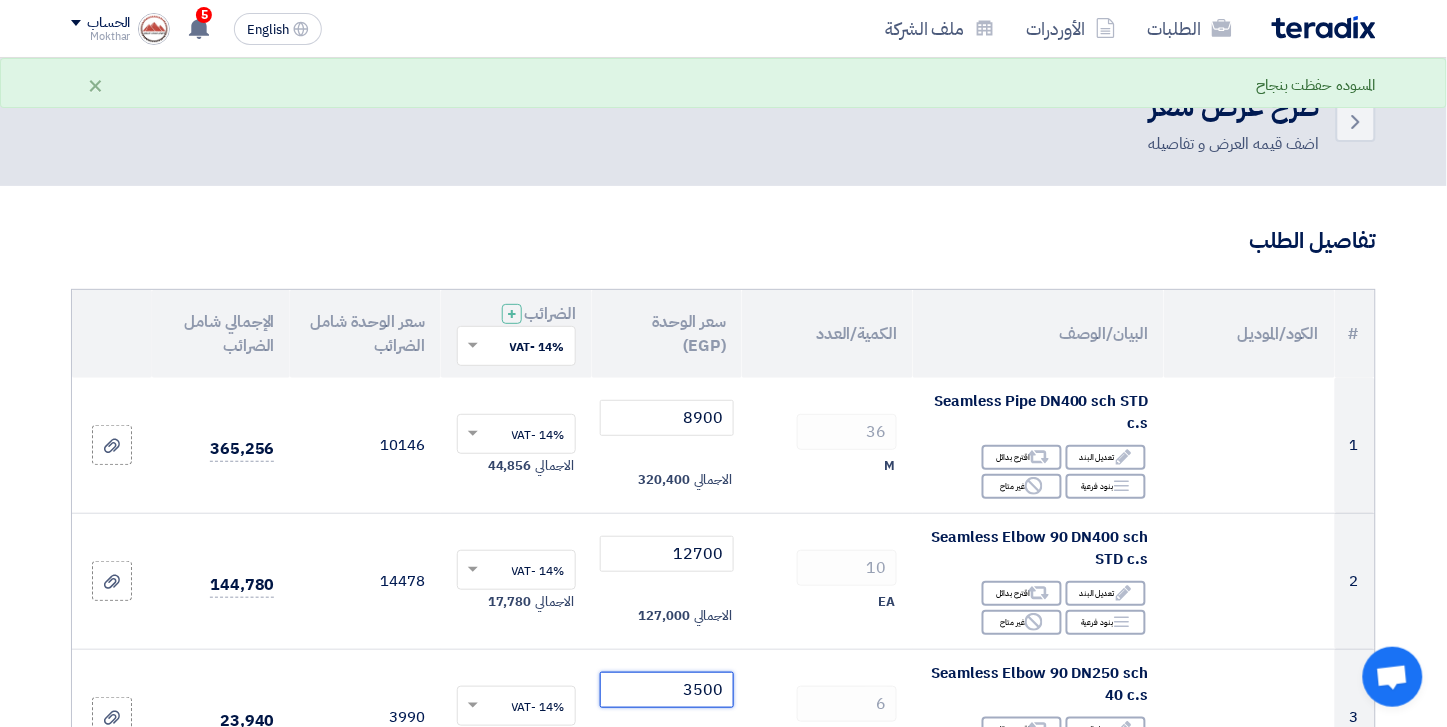 type on "3500" 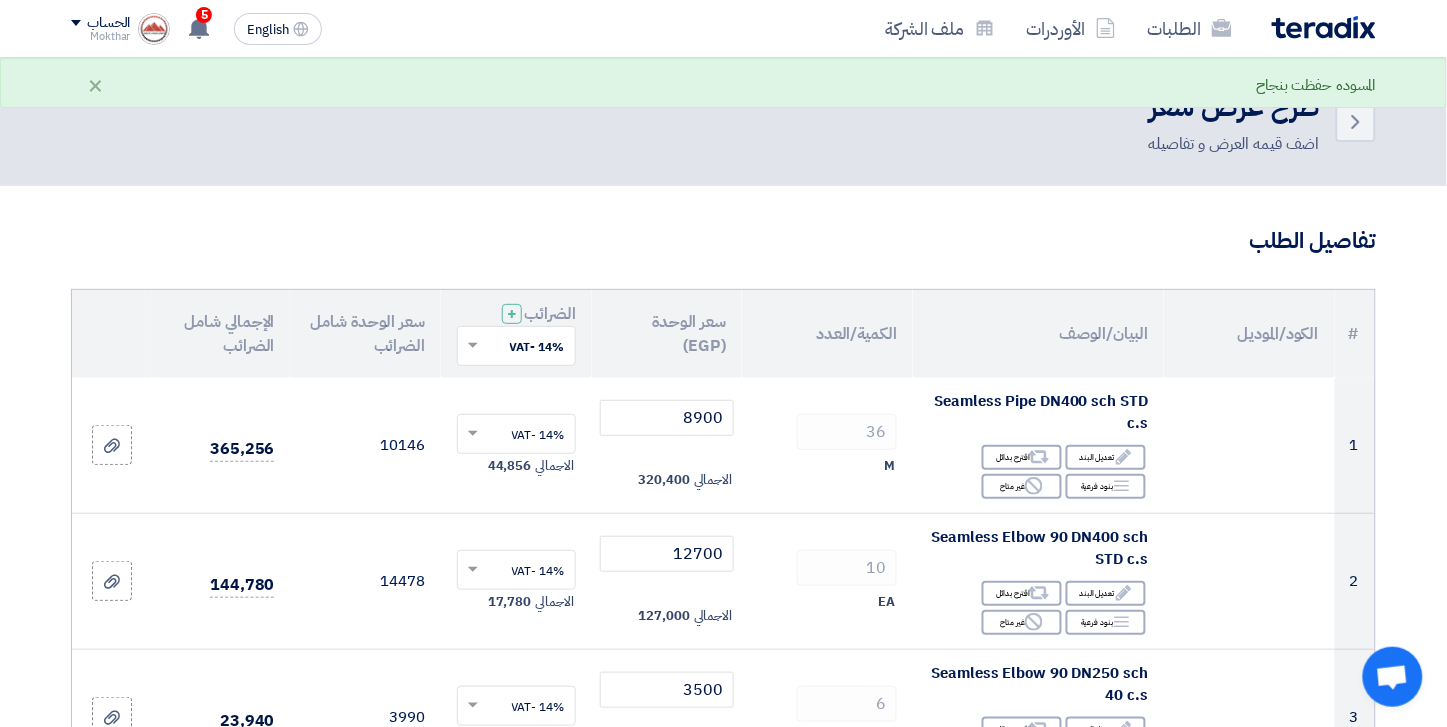 click on "تفاصيل الطلب
#
الكود/الموديل
البيان/الوصف
الكمية/العدد
سعر الوحدة (EGP)
الضرائب
+
'Select taxes...
14% -VAT" 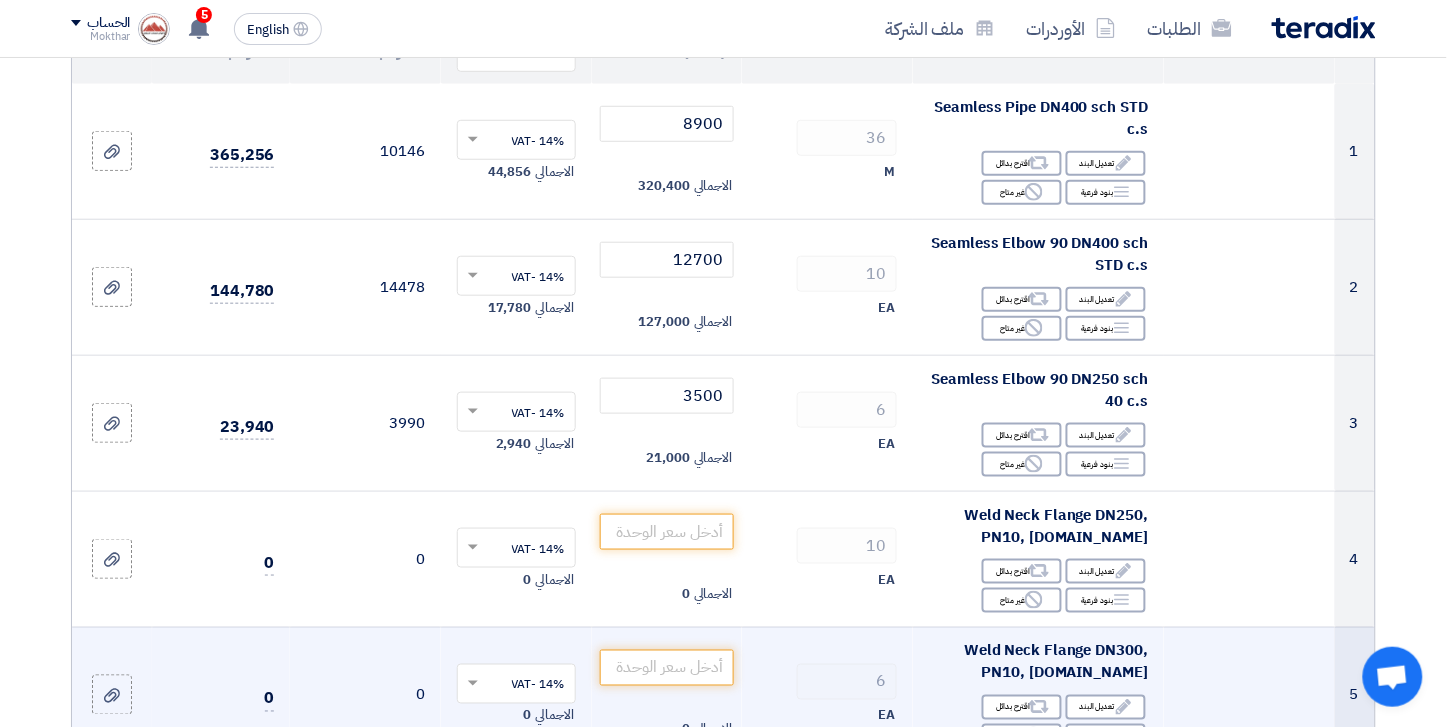 scroll, scrollTop: 333, scrollLeft: 0, axis: vertical 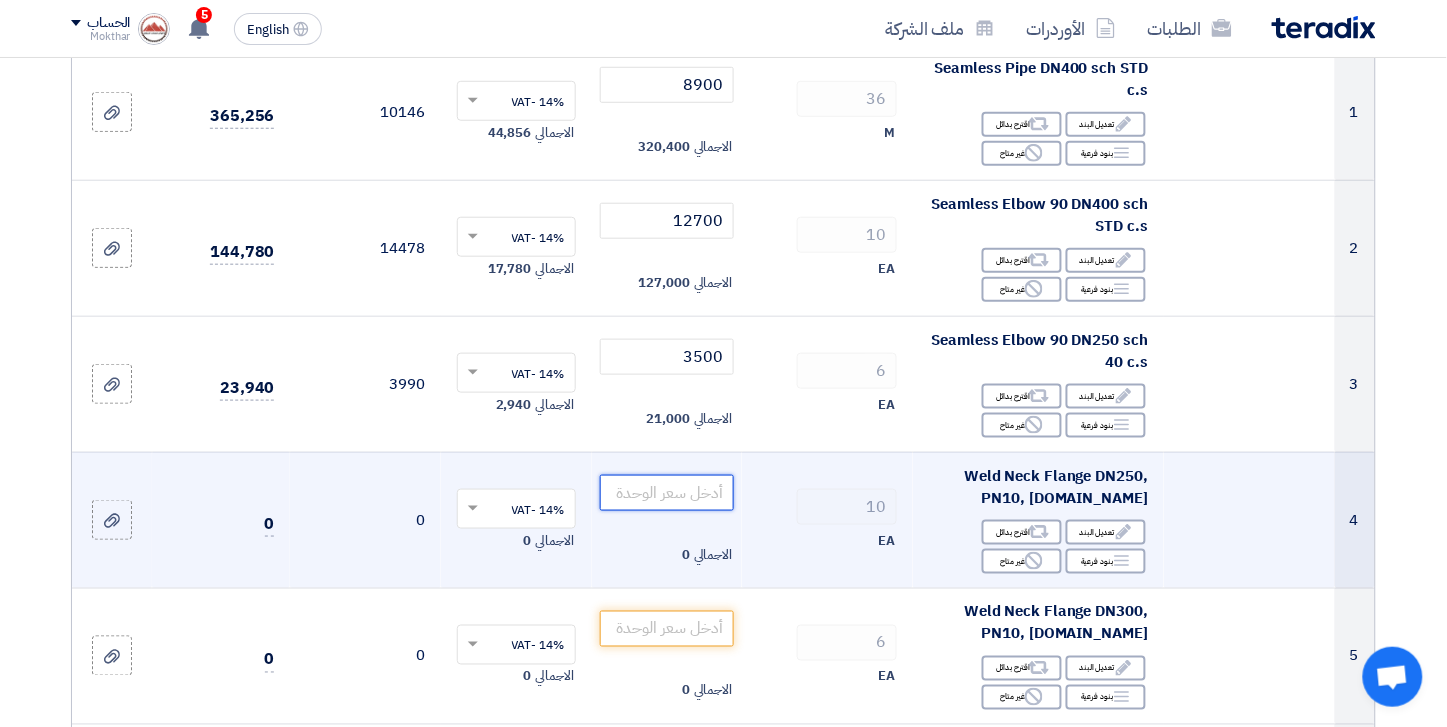 click 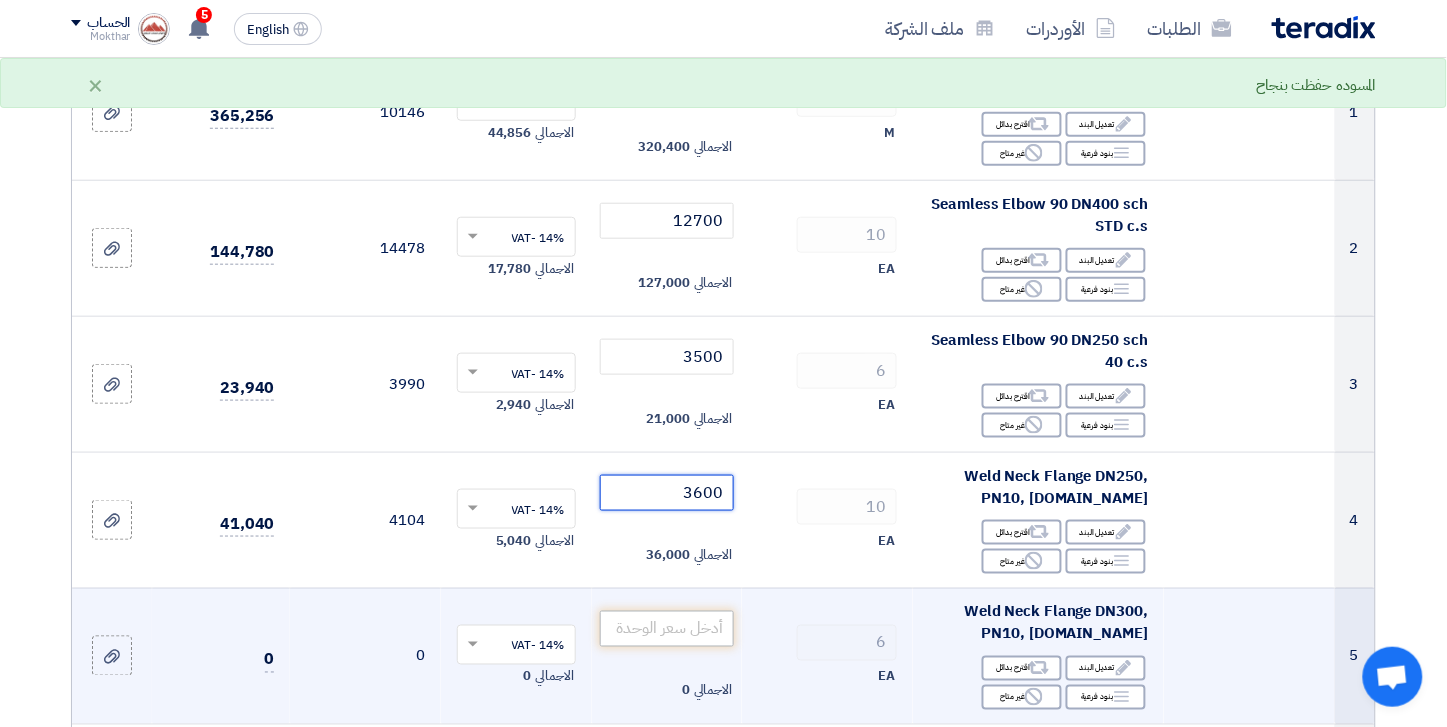 type on "3600" 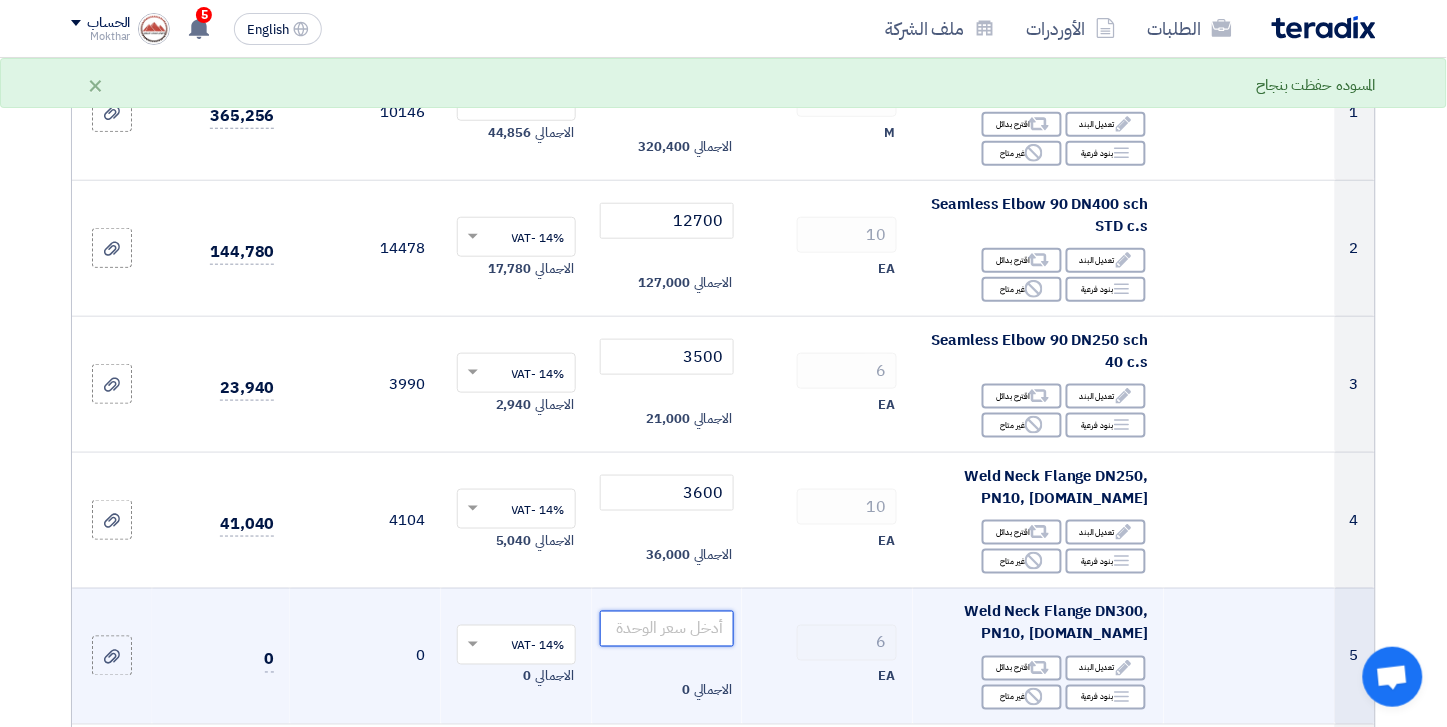 click 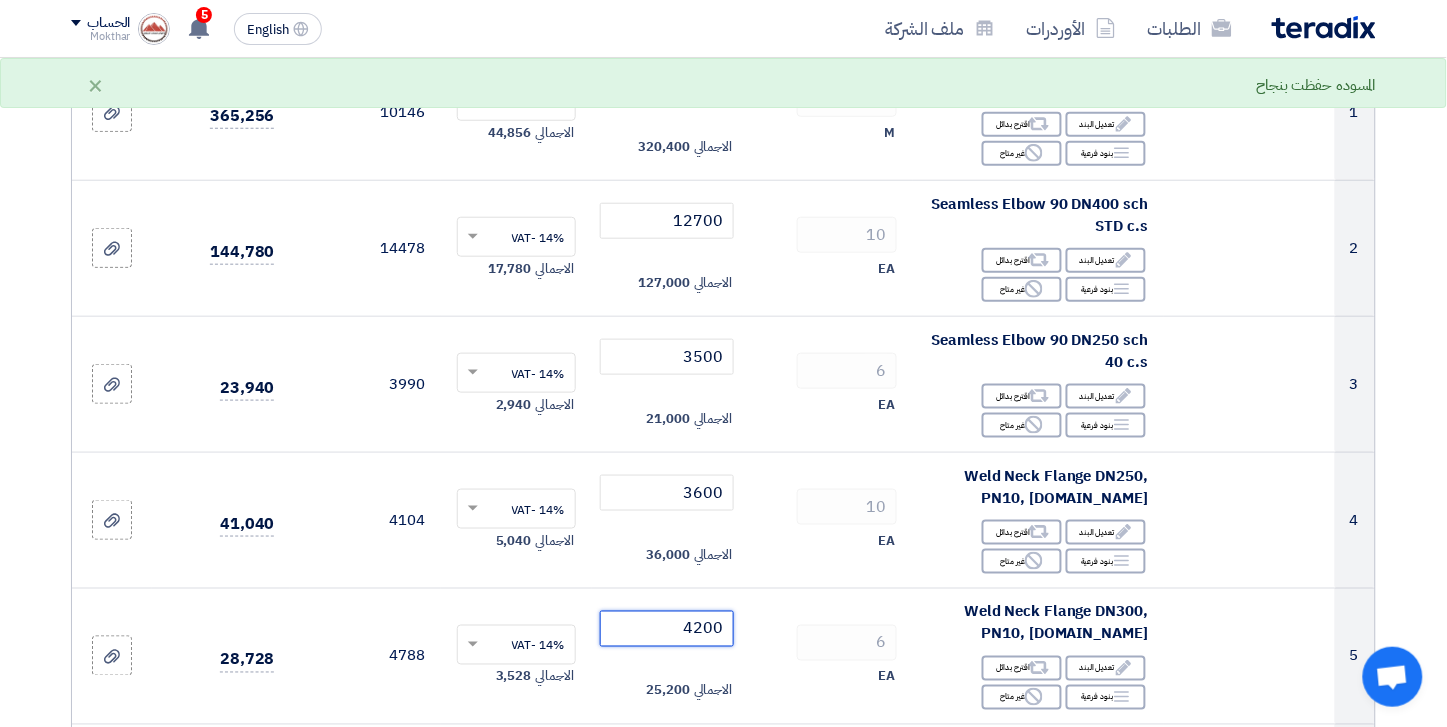 type on "4200" 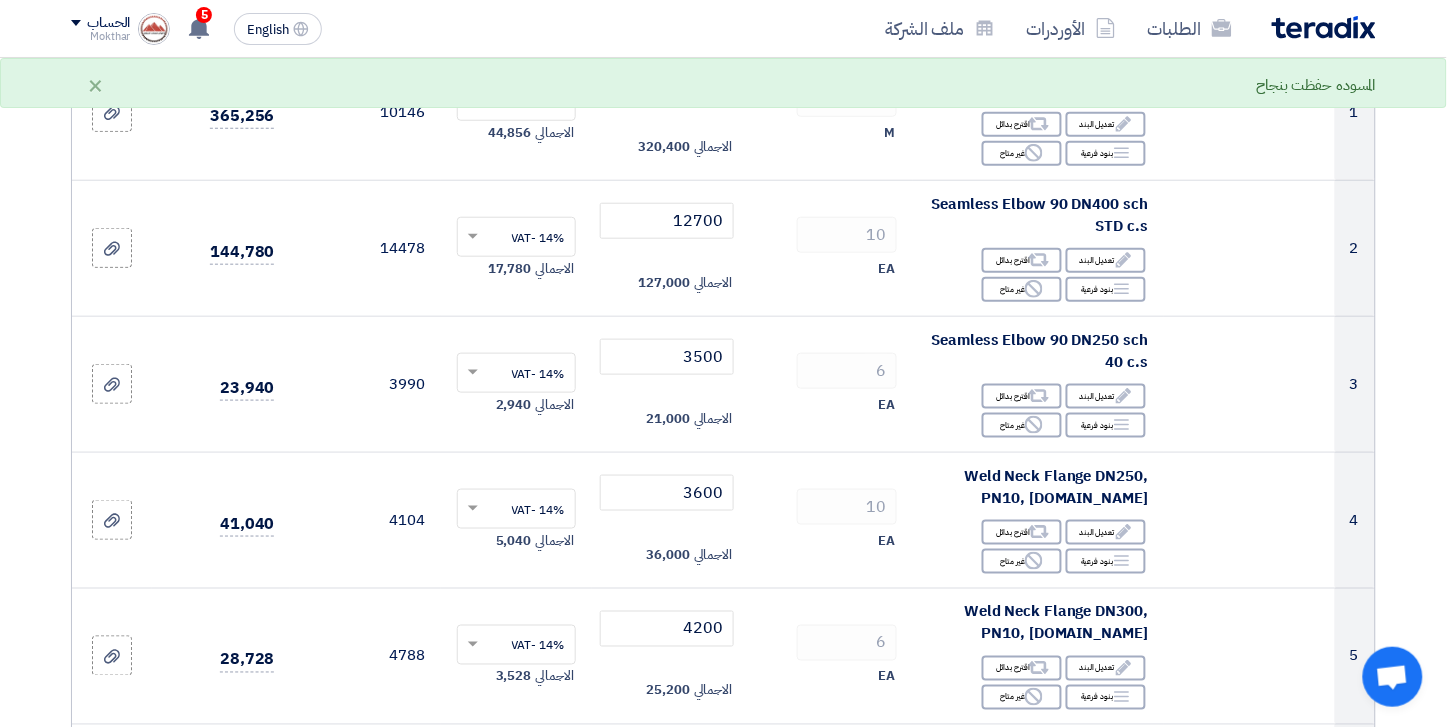 click on "تفاصيل الطلب
#
الكود/الموديل
البيان/الوصف
الكمية/العدد
سعر الوحدة (EGP)
الضرائب
+
'Select taxes...
14% -VAT" 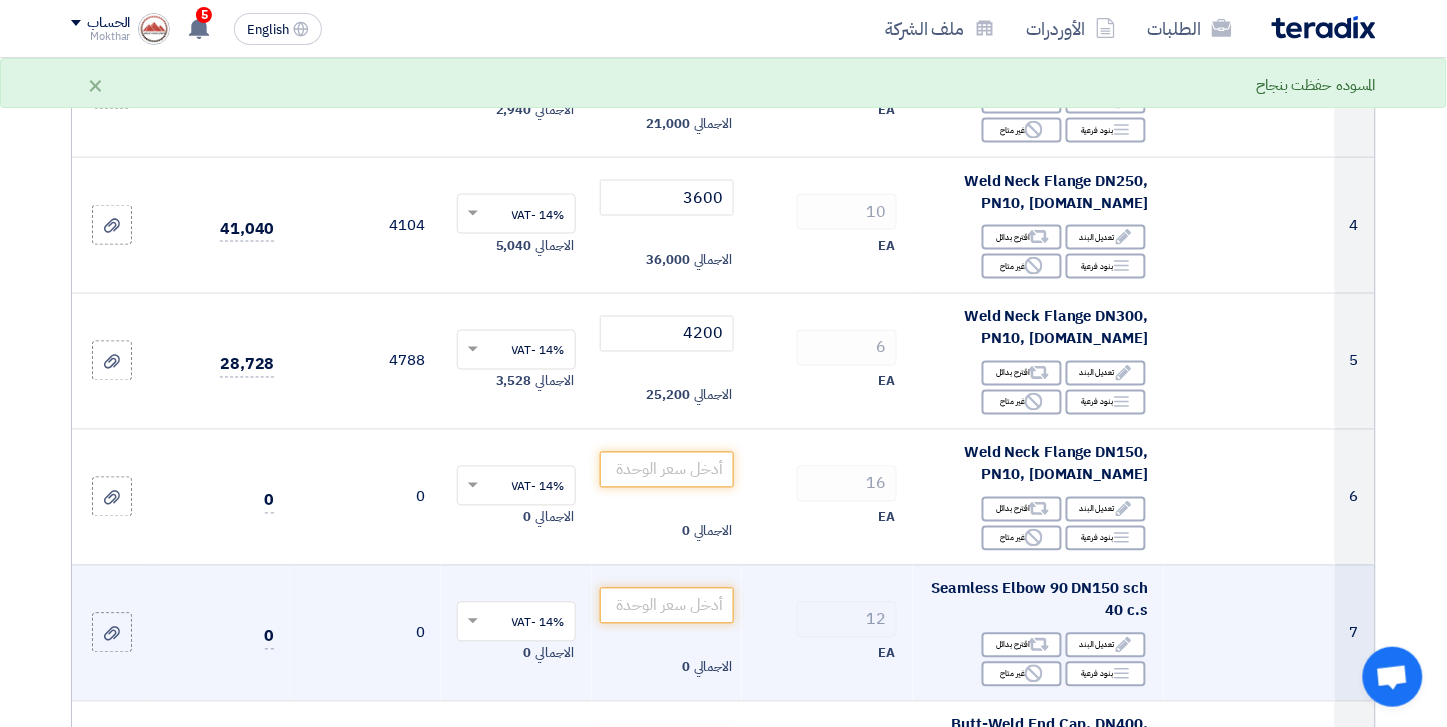 scroll, scrollTop: 666, scrollLeft: 0, axis: vertical 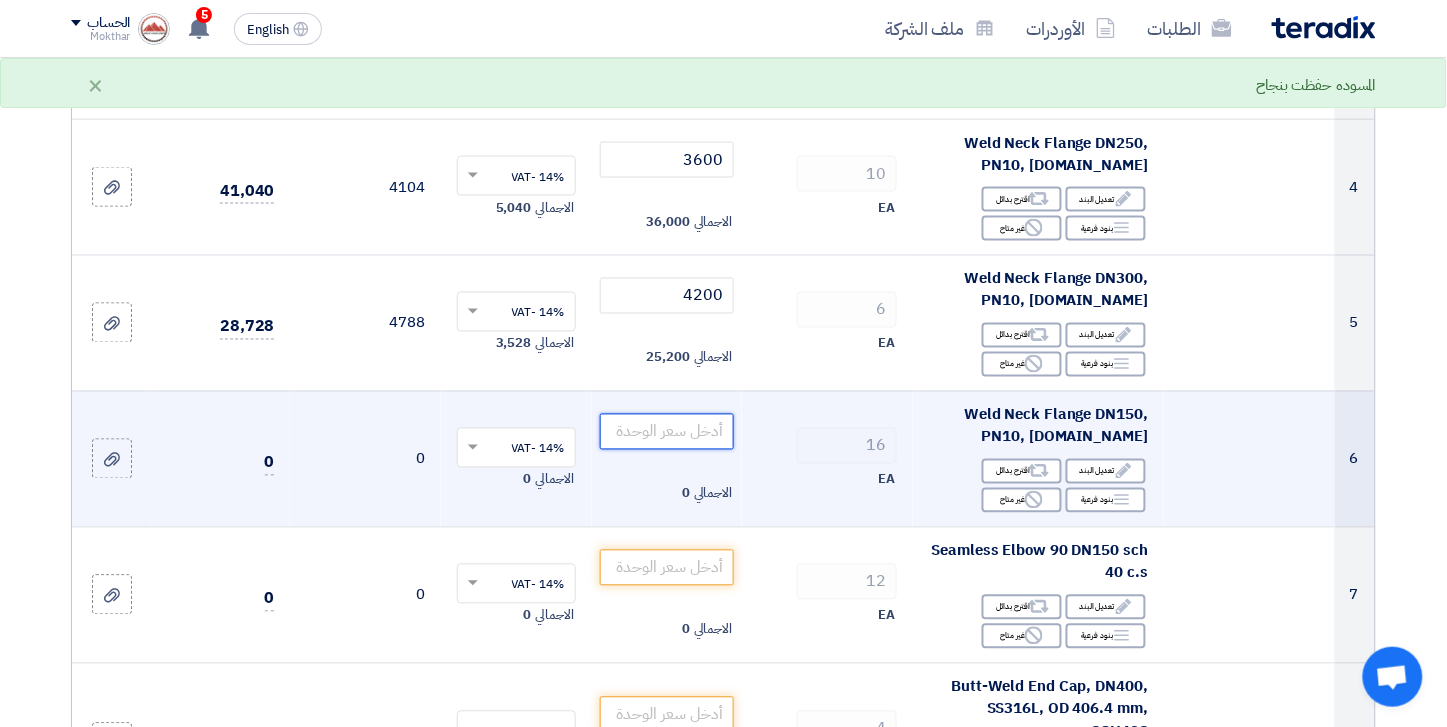 click 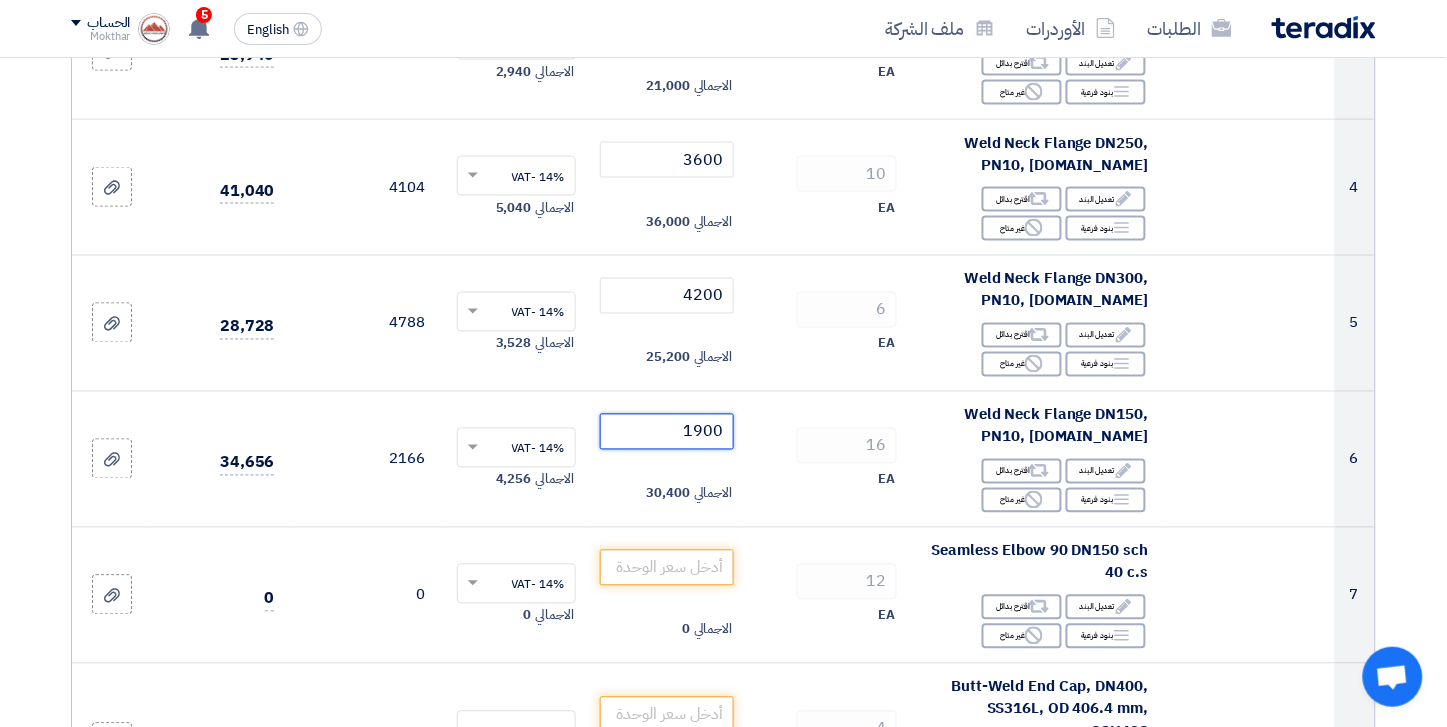 type on "1900" 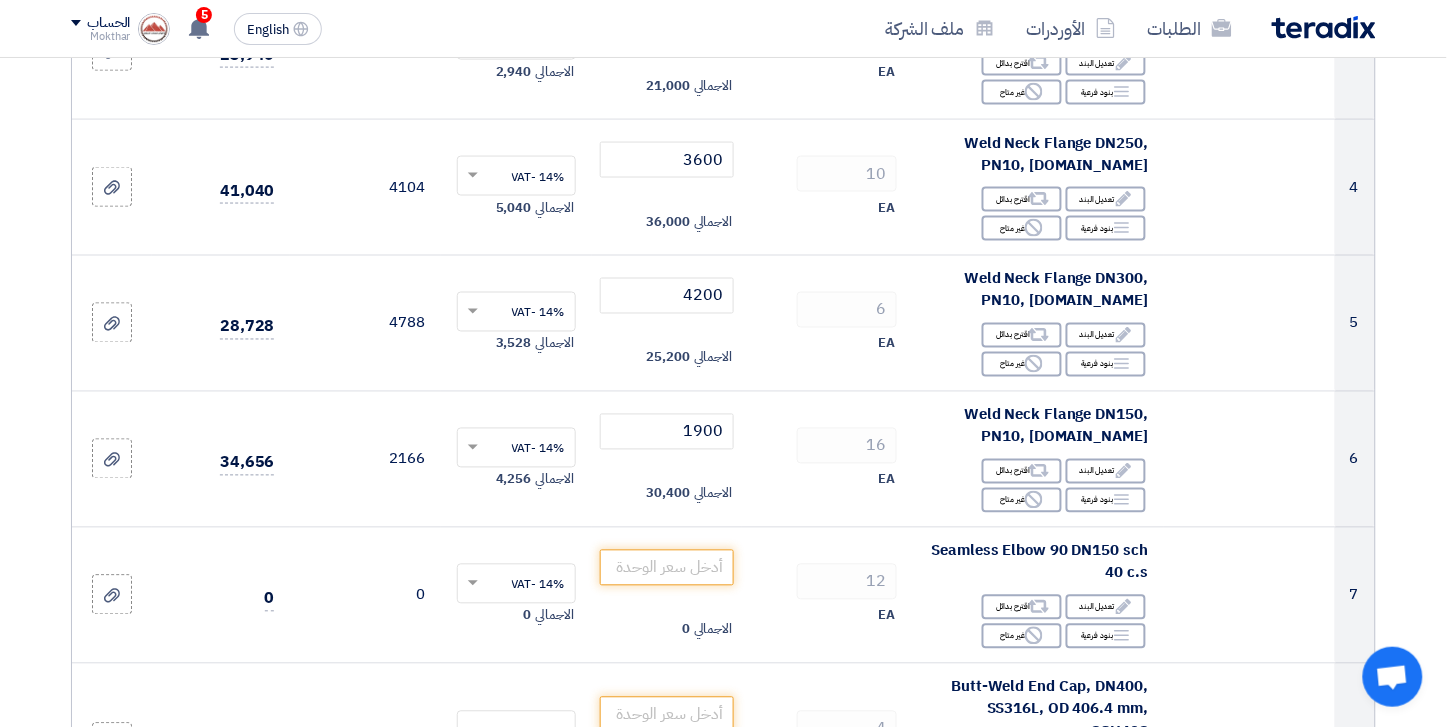 click on "تفاصيل الطلب
#
الكود/الموديل
البيان/الوصف
الكمية/العدد
سعر الوحدة (EGP)
الضرائب
+
'Select taxes...
14% -VAT" 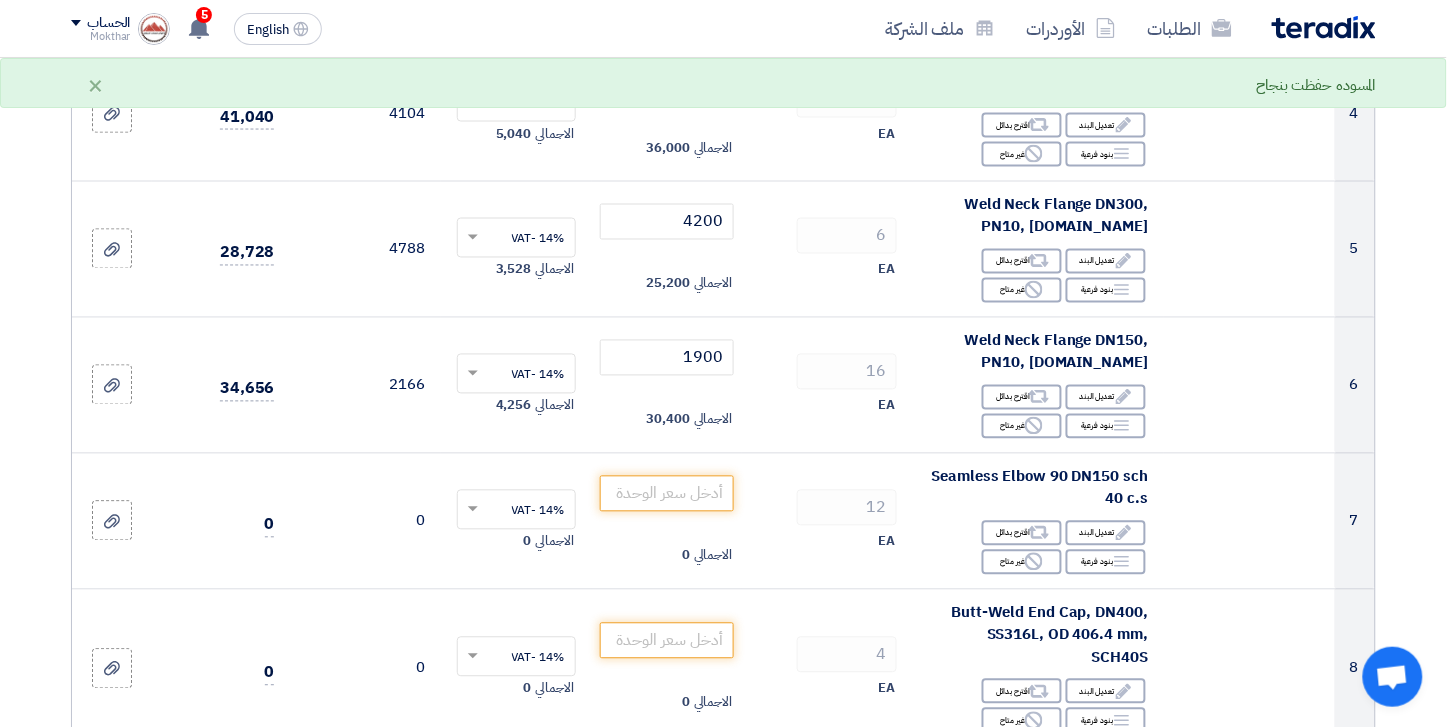 scroll, scrollTop: 777, scrollLeft: 0, axis: vertical 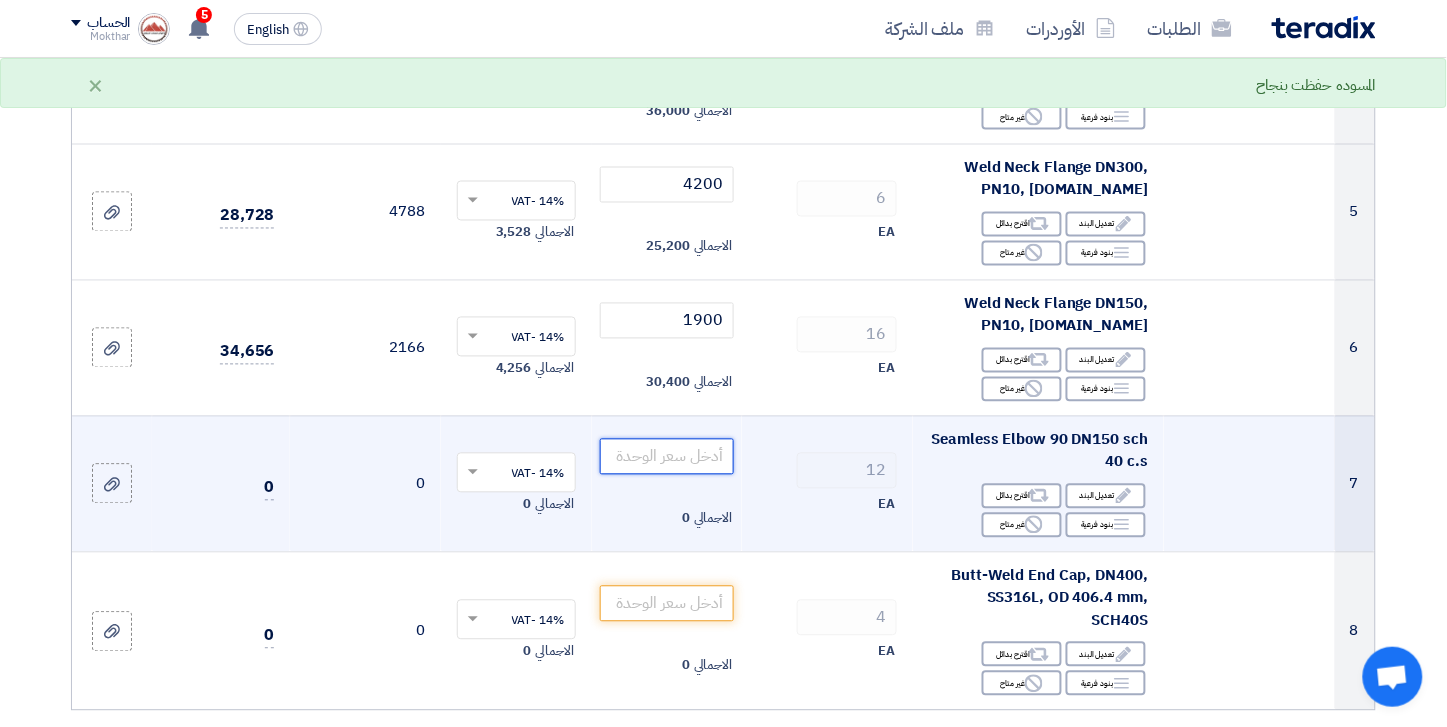 click 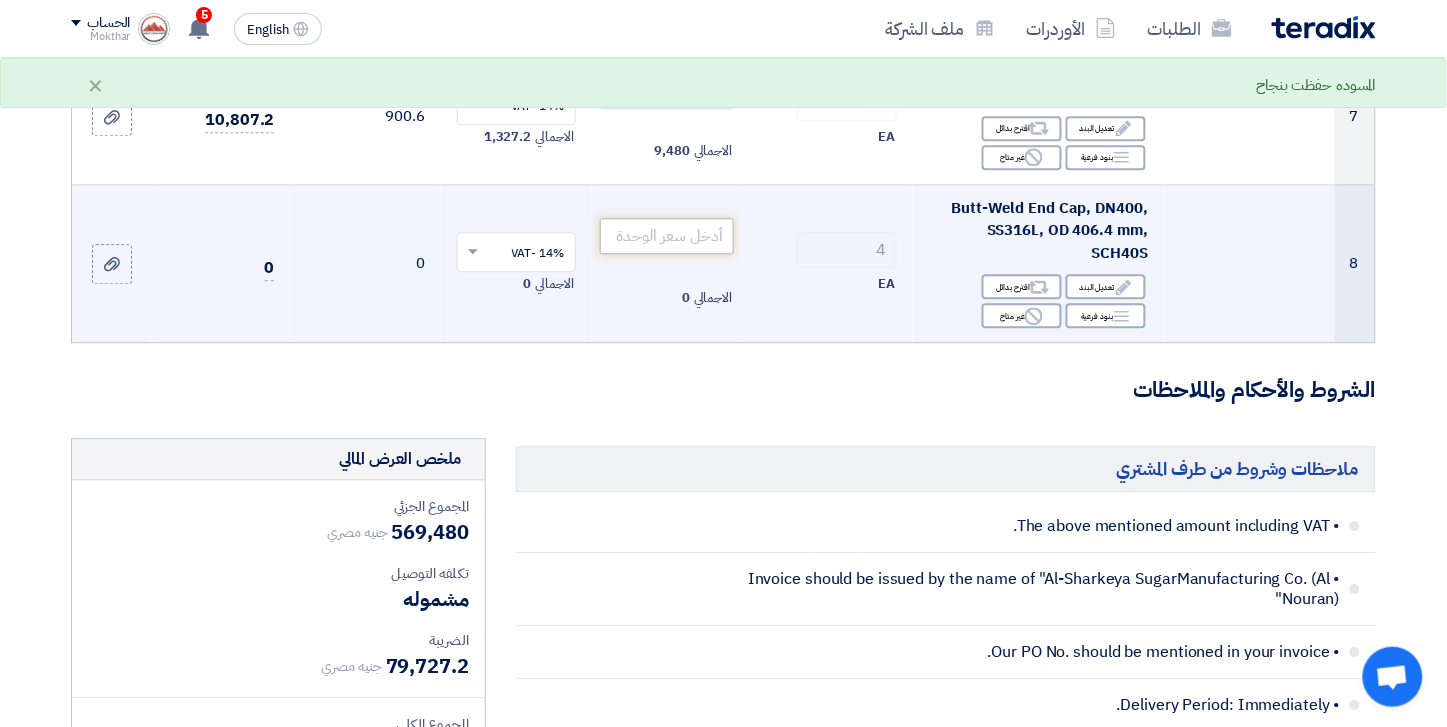 scroll, scrollTop: 1000, scrollLeft: 0, axis: vertical 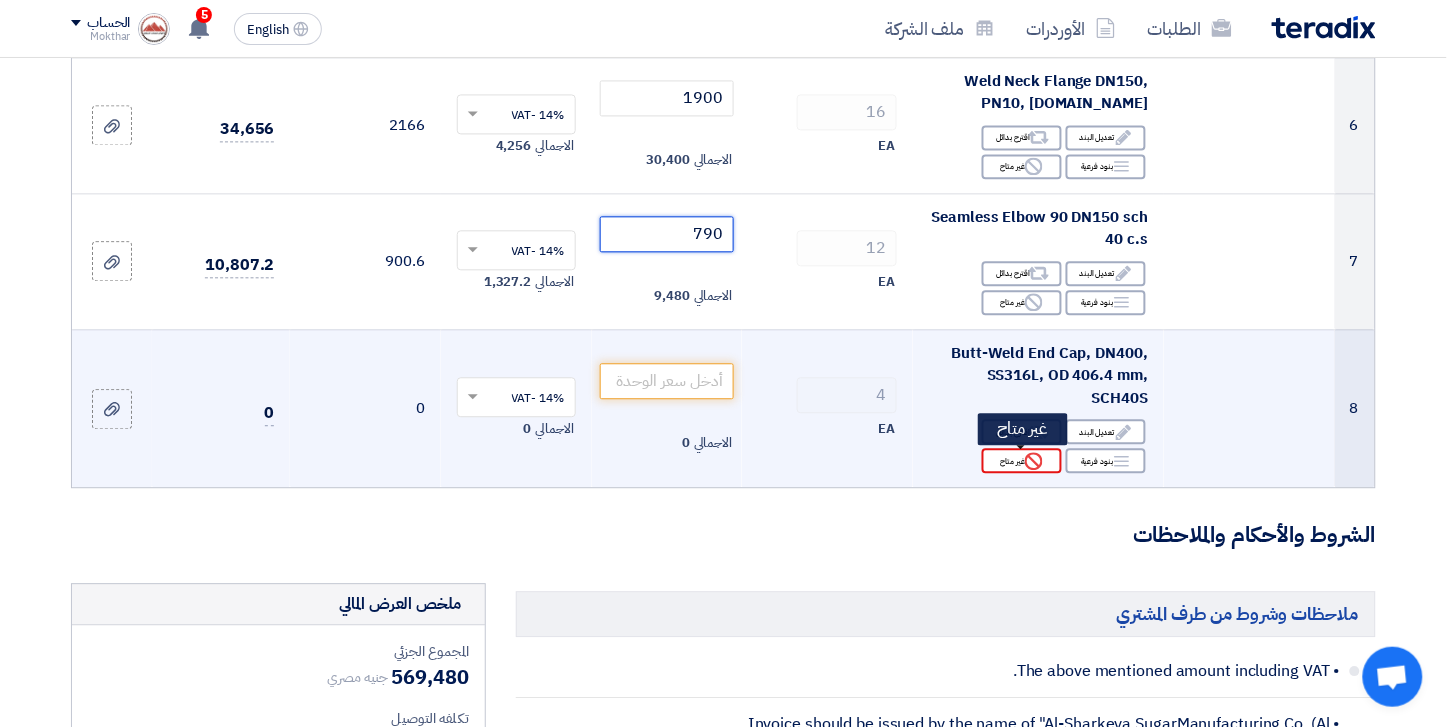 type on "790" 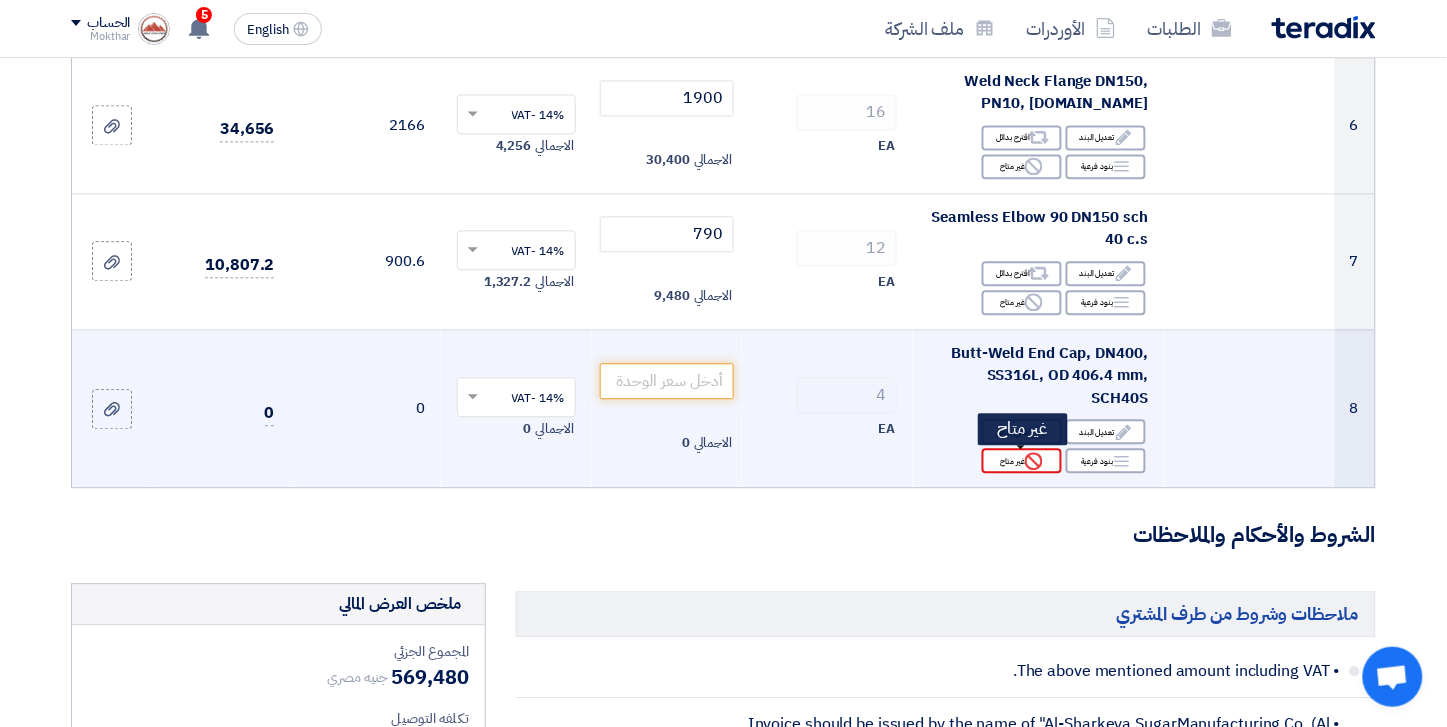 click on "Reject" 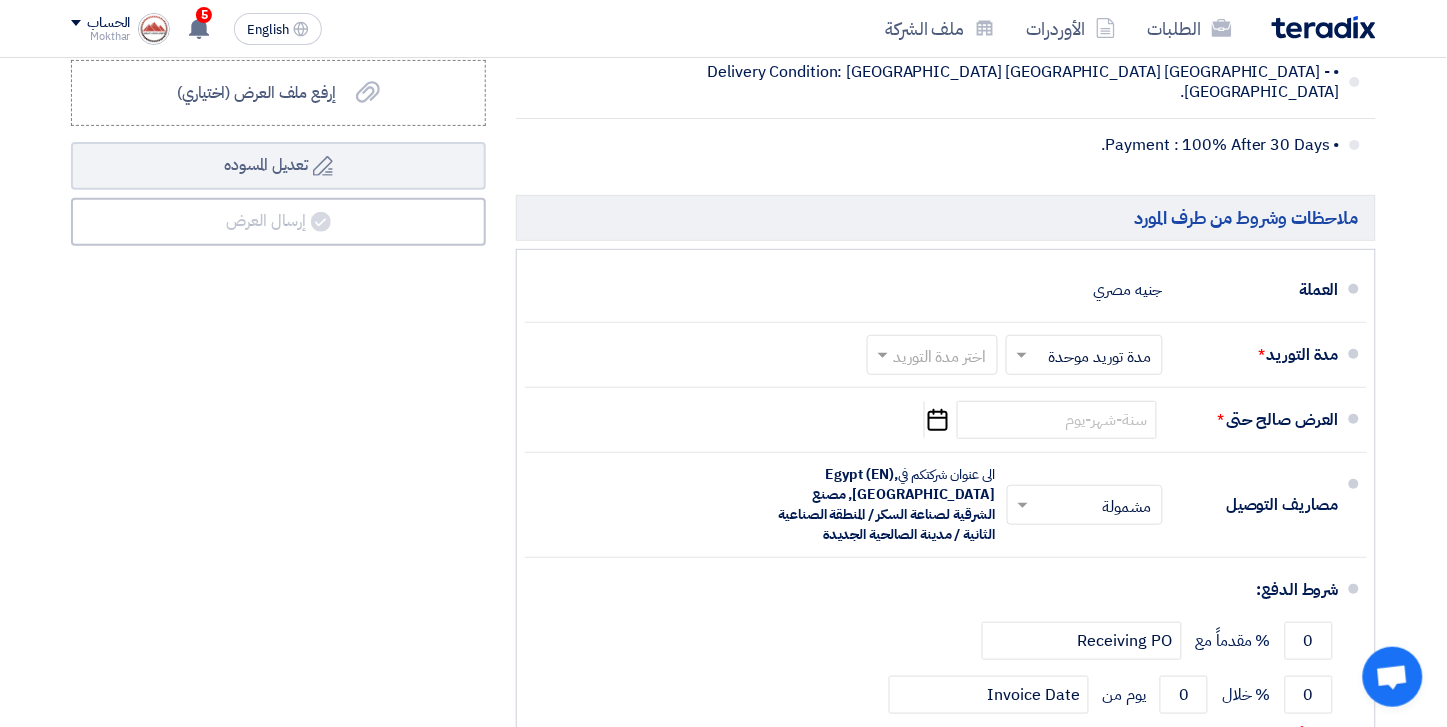 scroll, scrollTop: 2000, scrollLeft: 0, axis: vertical 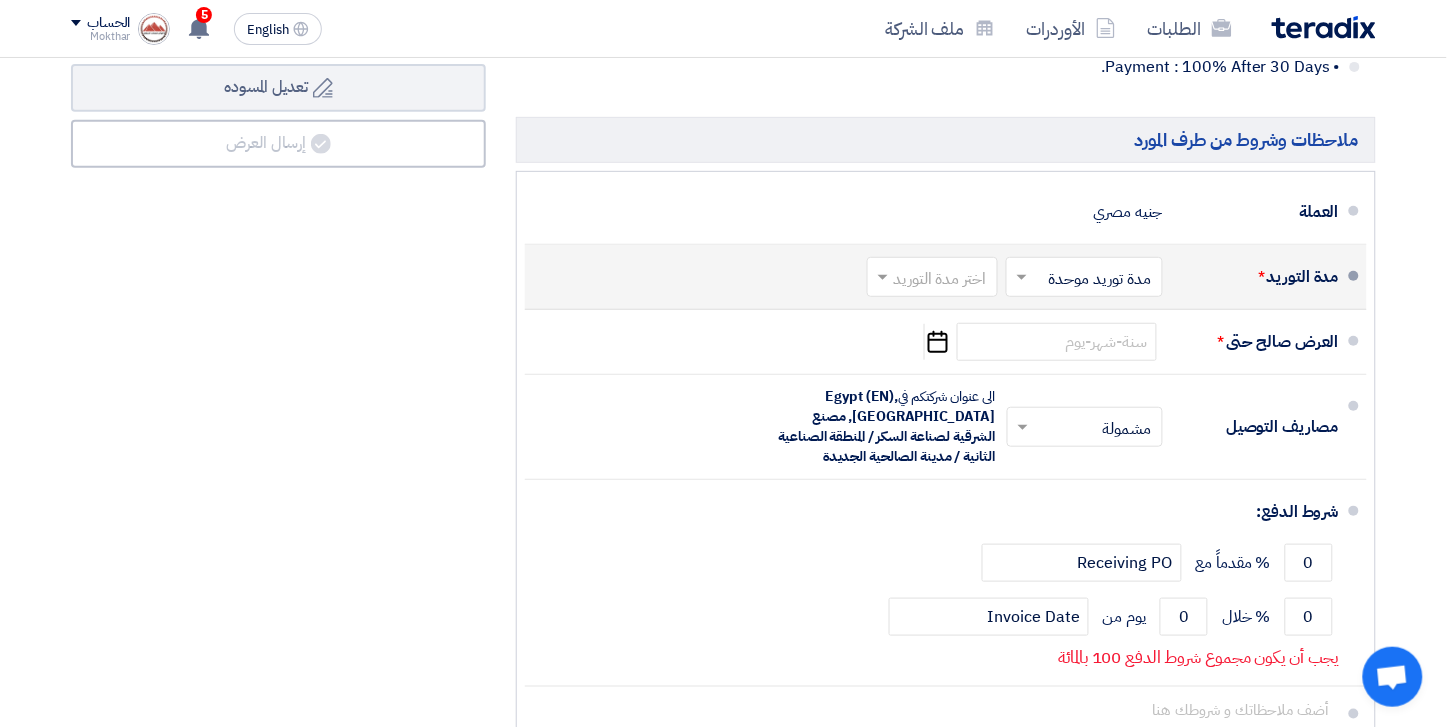 click 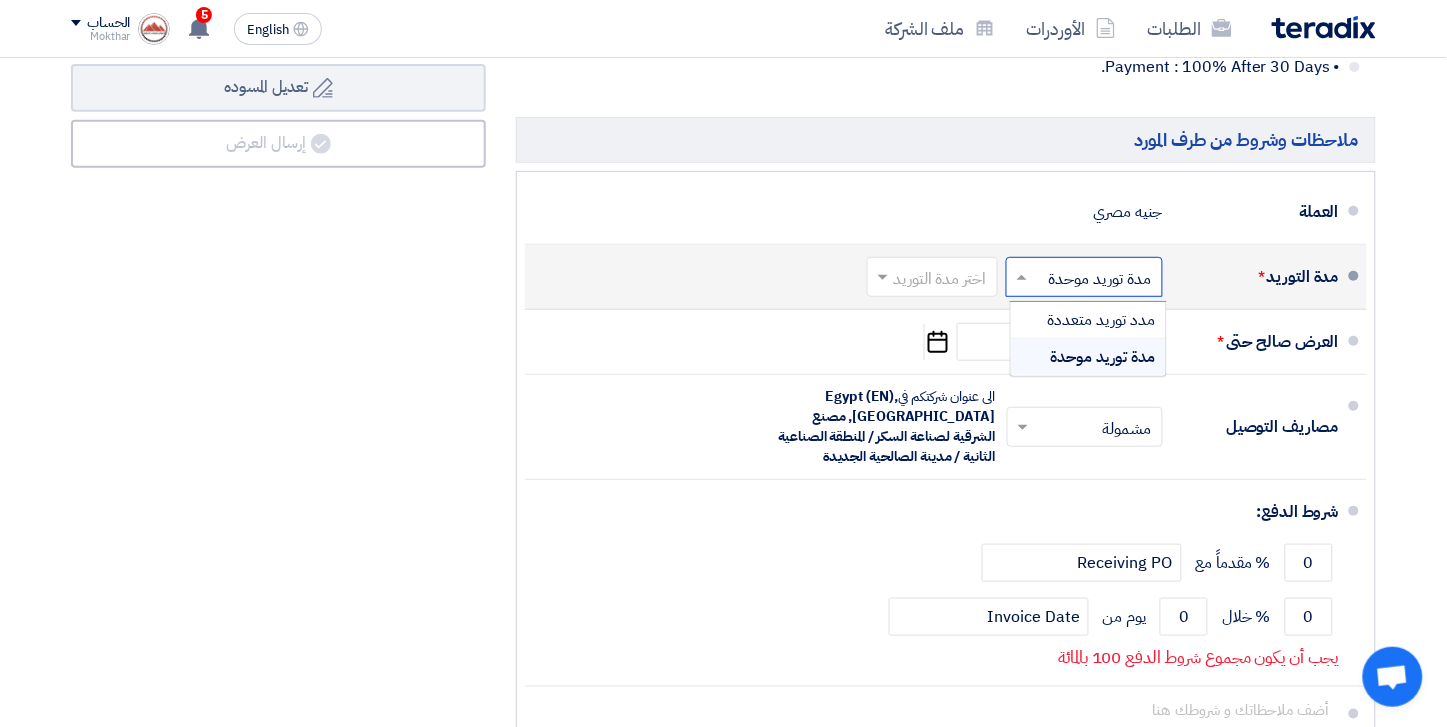 click on "مدة توريد موحدة" at bounding box center [1103, 357] 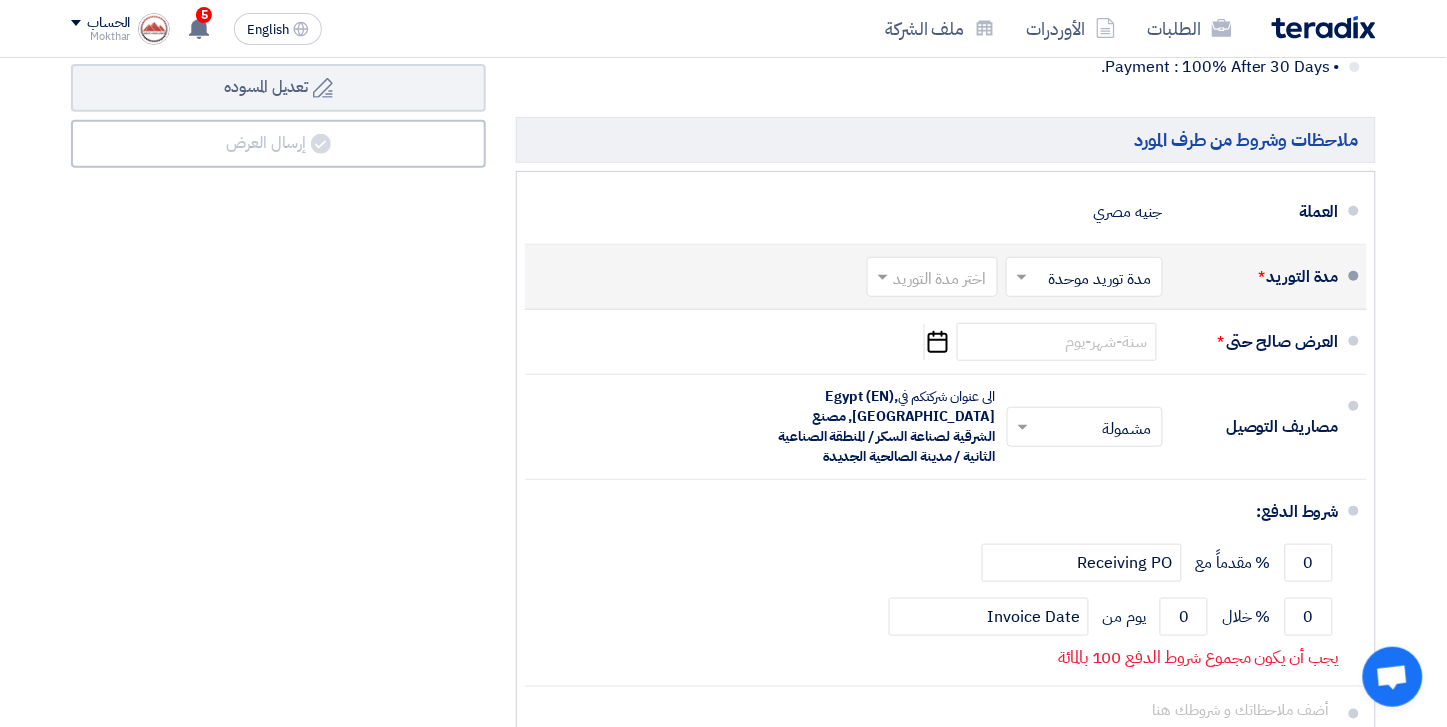 click 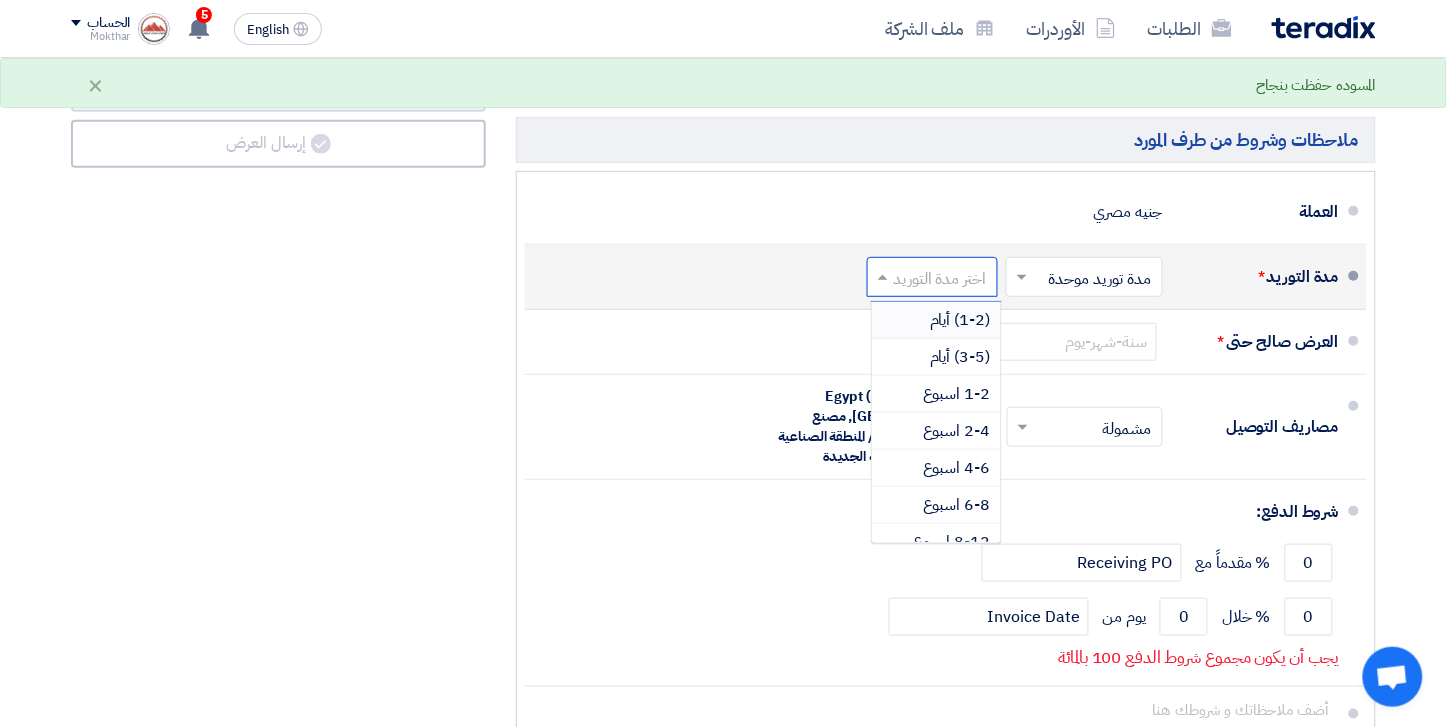 click on "(1-2) أيام" at bounding box center [960, 320] 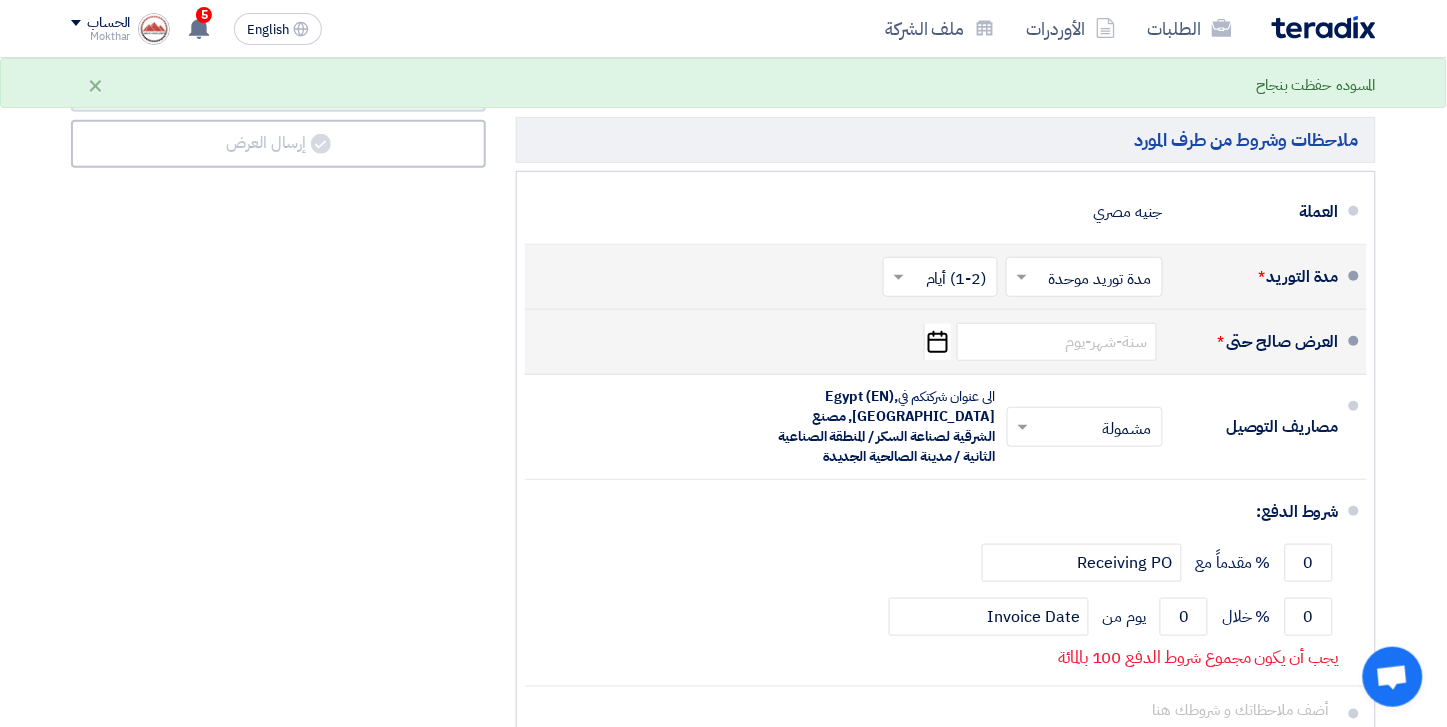 click on "Pick a date" 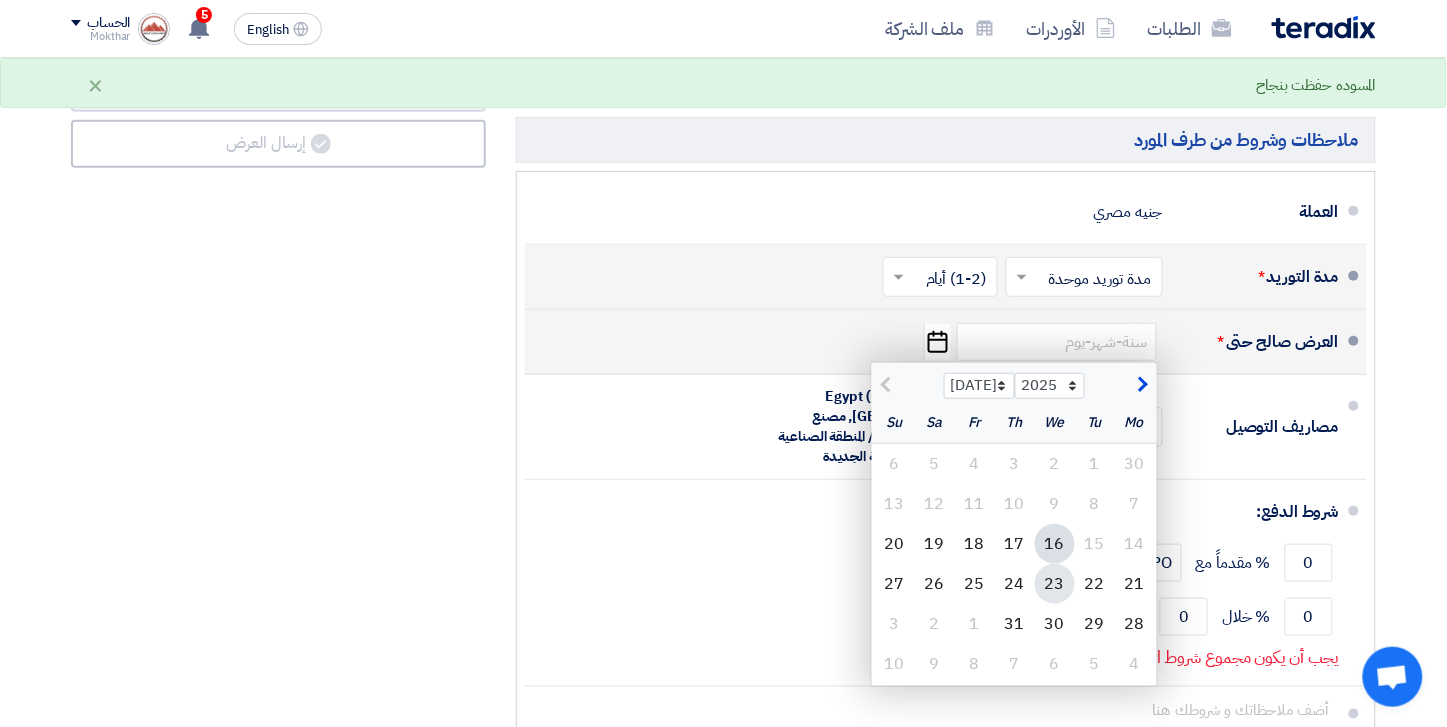 click on "23" 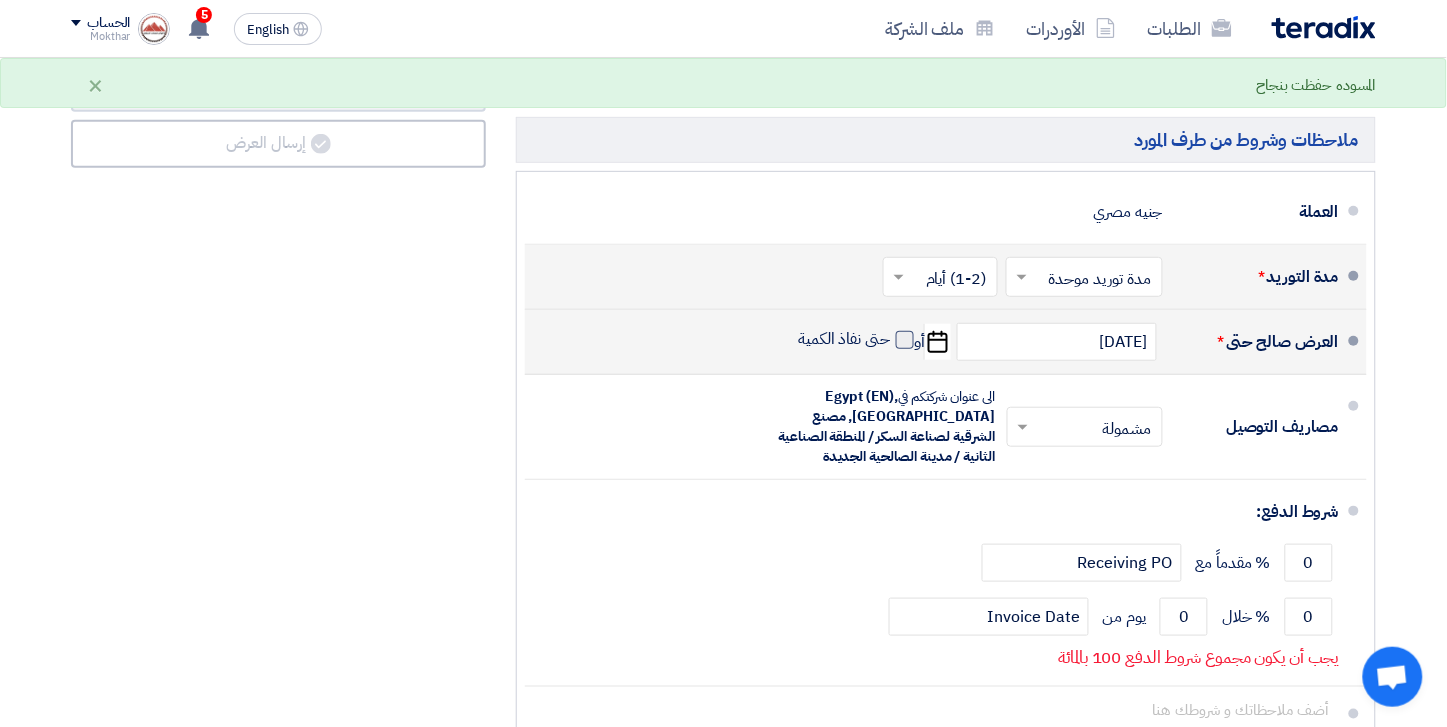 click 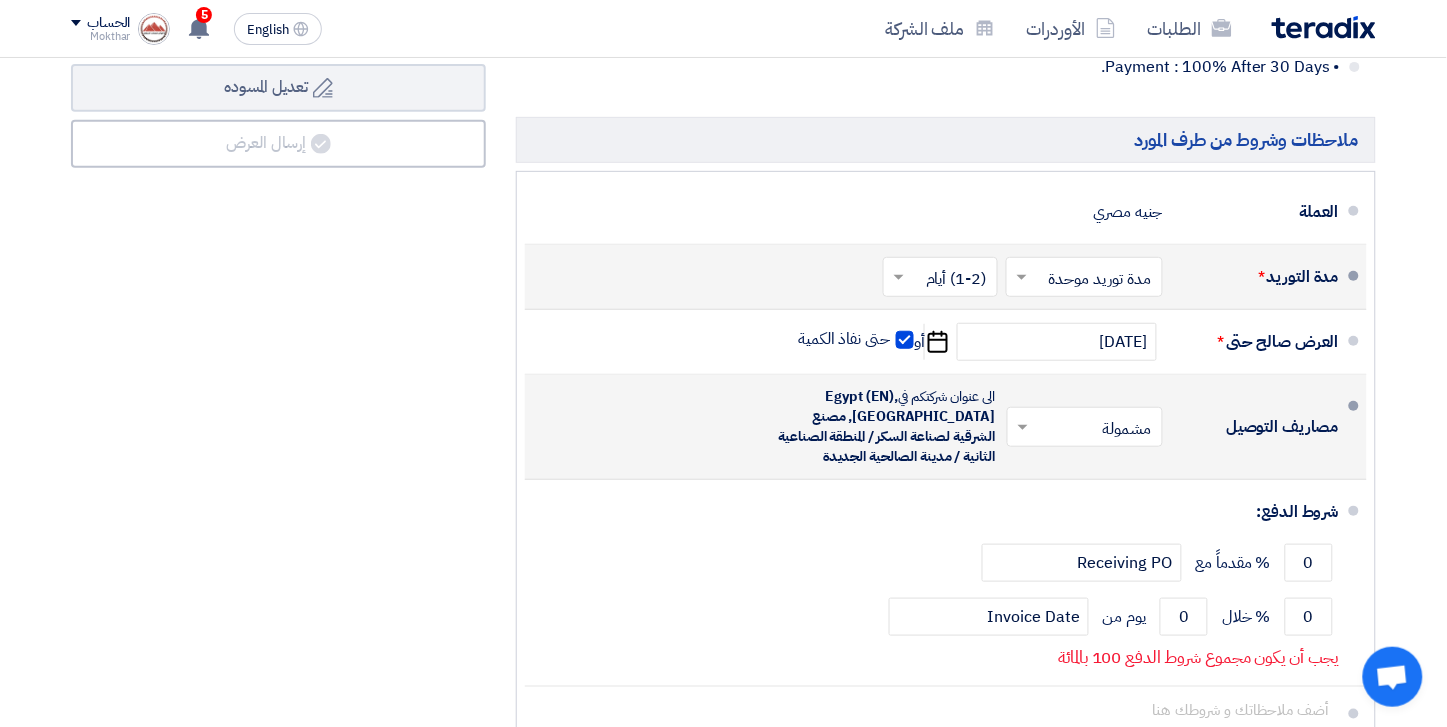 click 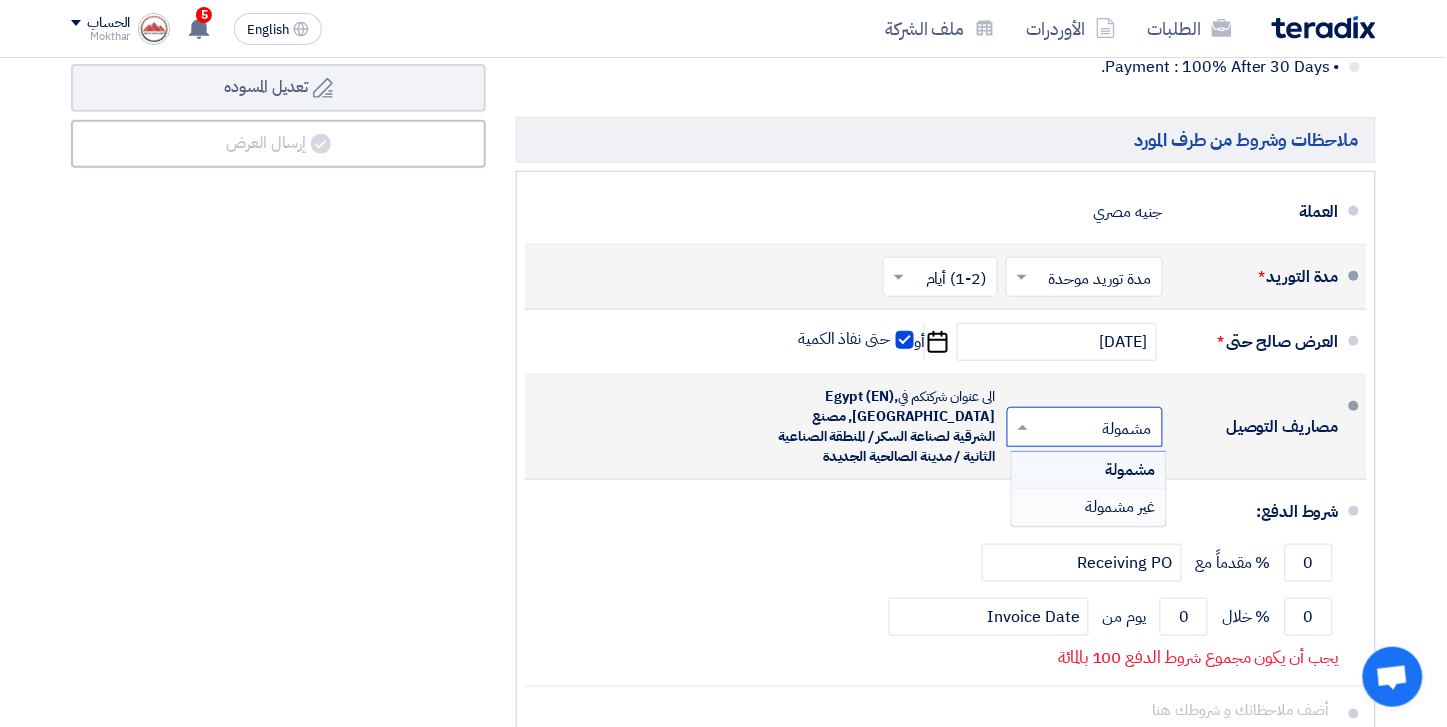 click on "غير مشمولة" at bounding box center (1121, 507) 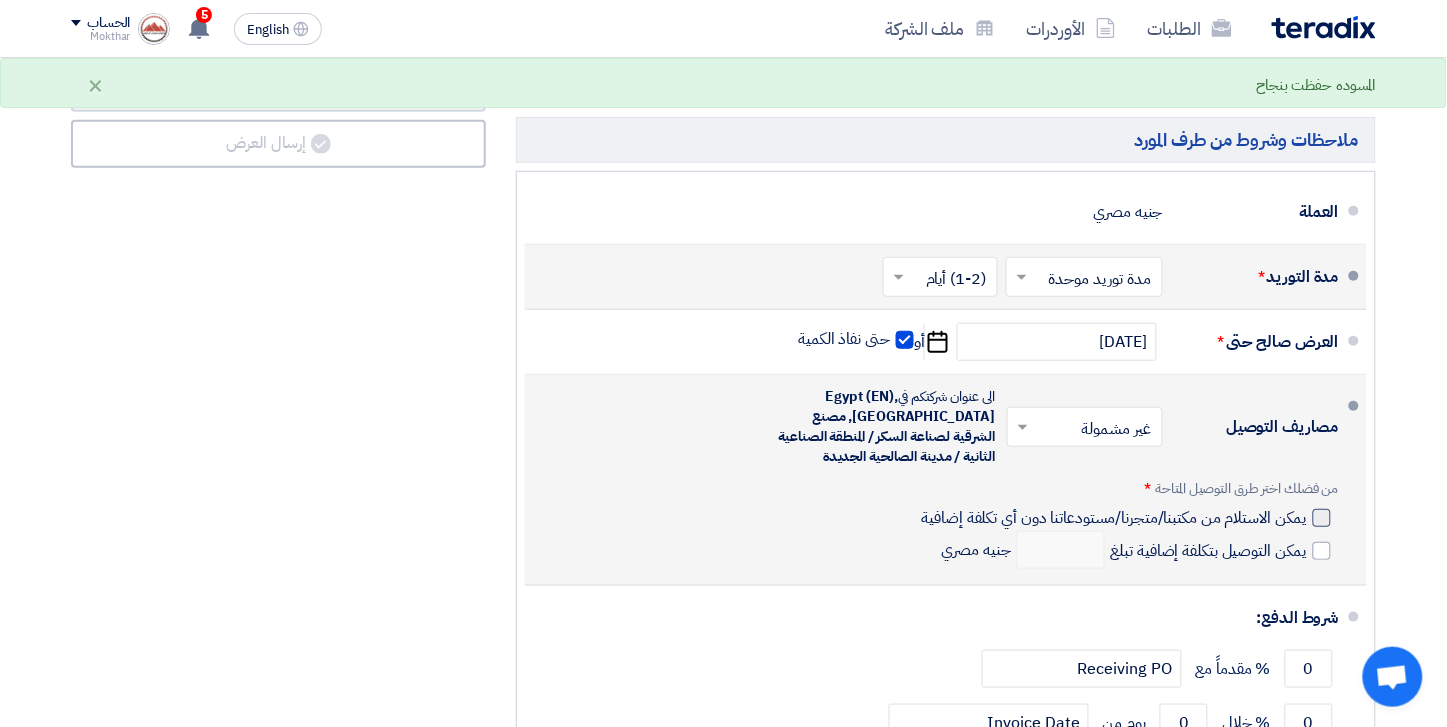 click 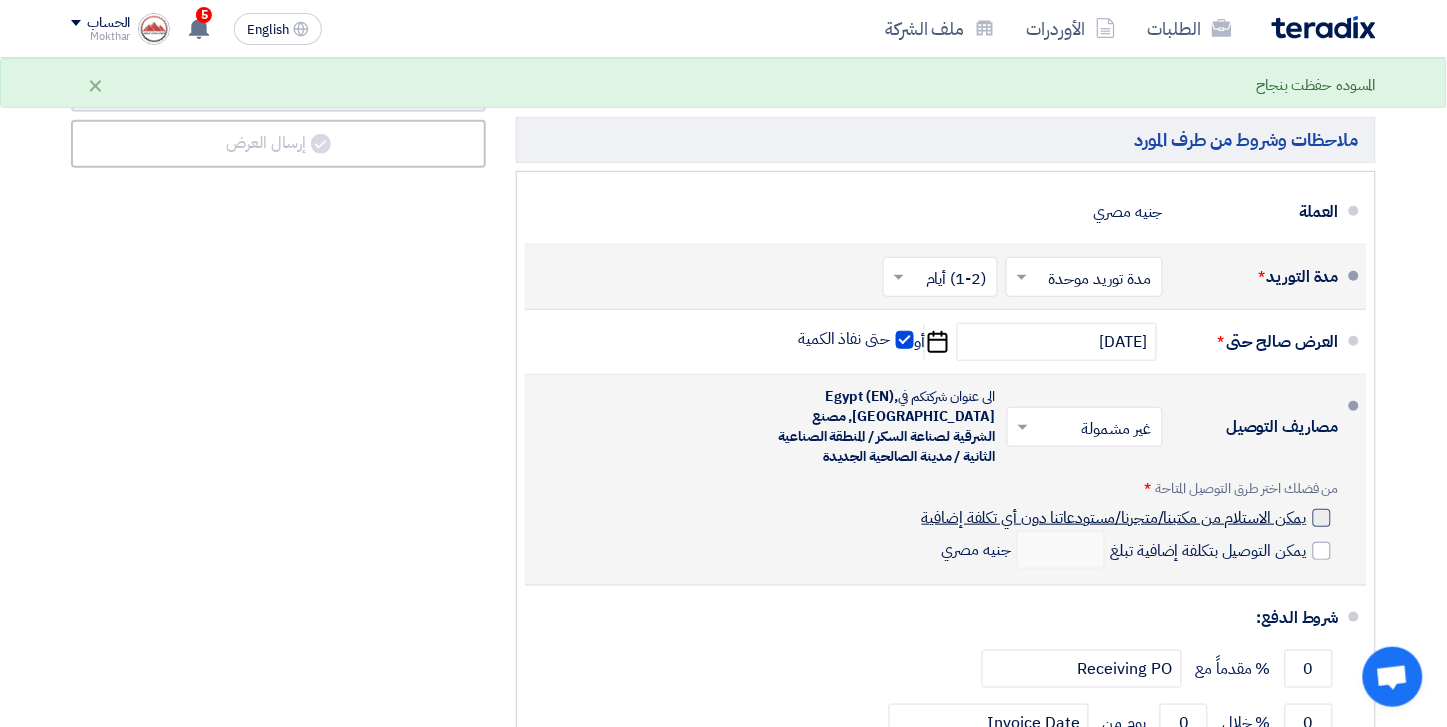 click on "يمكن الاستلام من مكتبنا/متجرنا/مستودعاتنا دون أي تكلفة إضافية" 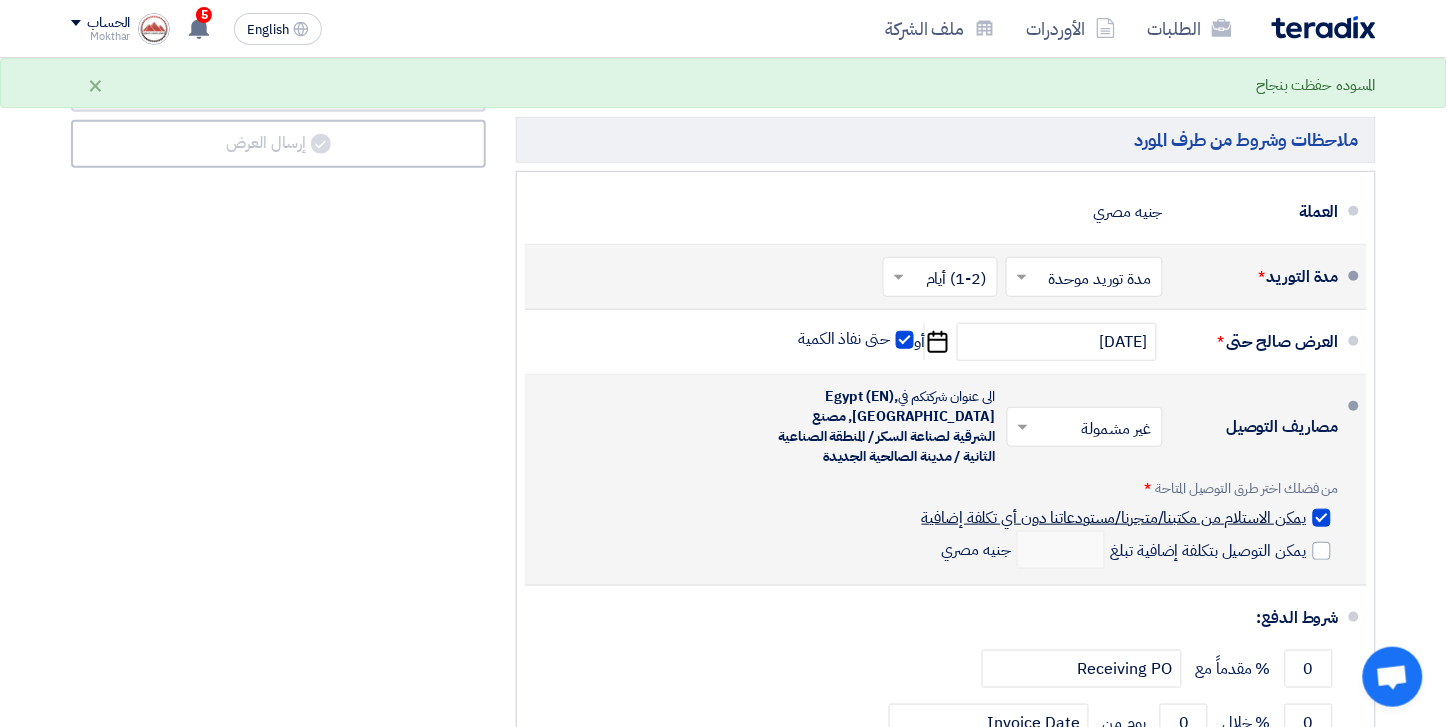 checkbox on "true" 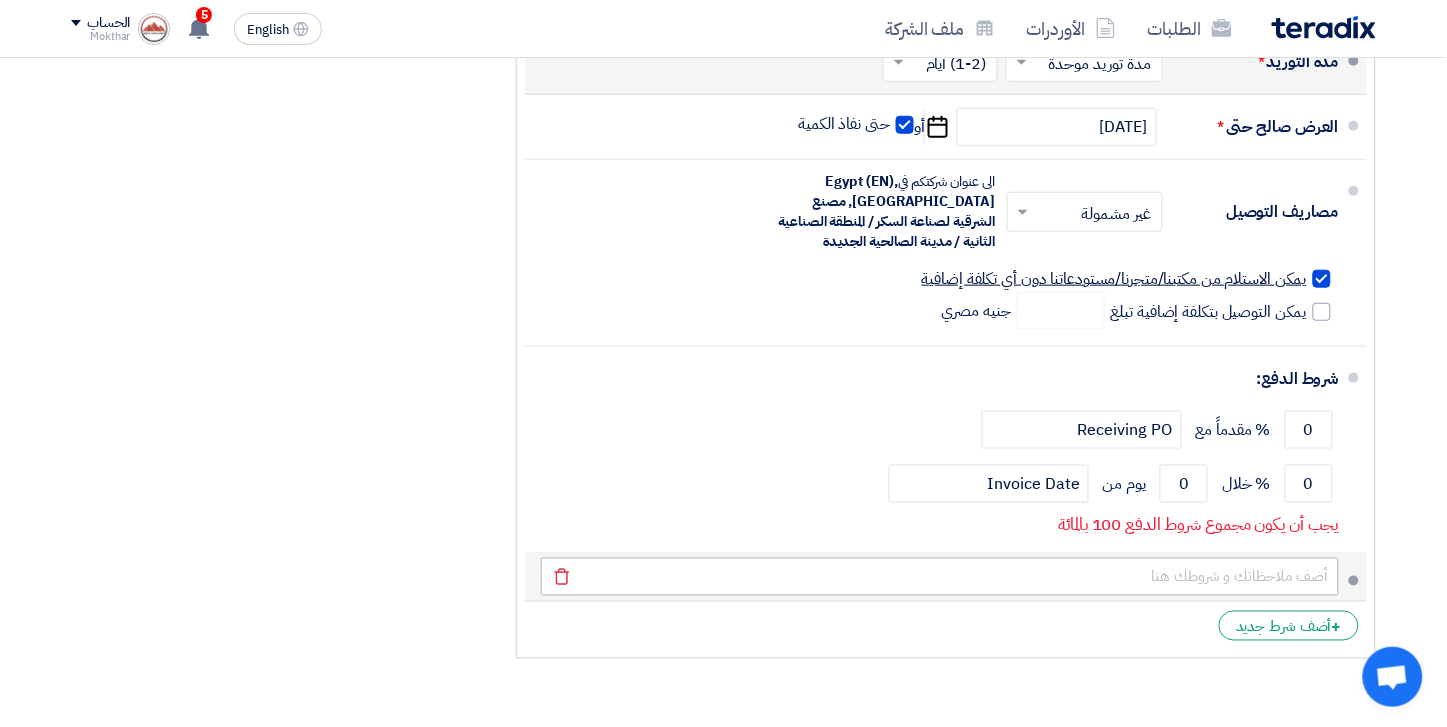 scroll, scrollTop: 2222, scrollLeft: 0, axis: vertical 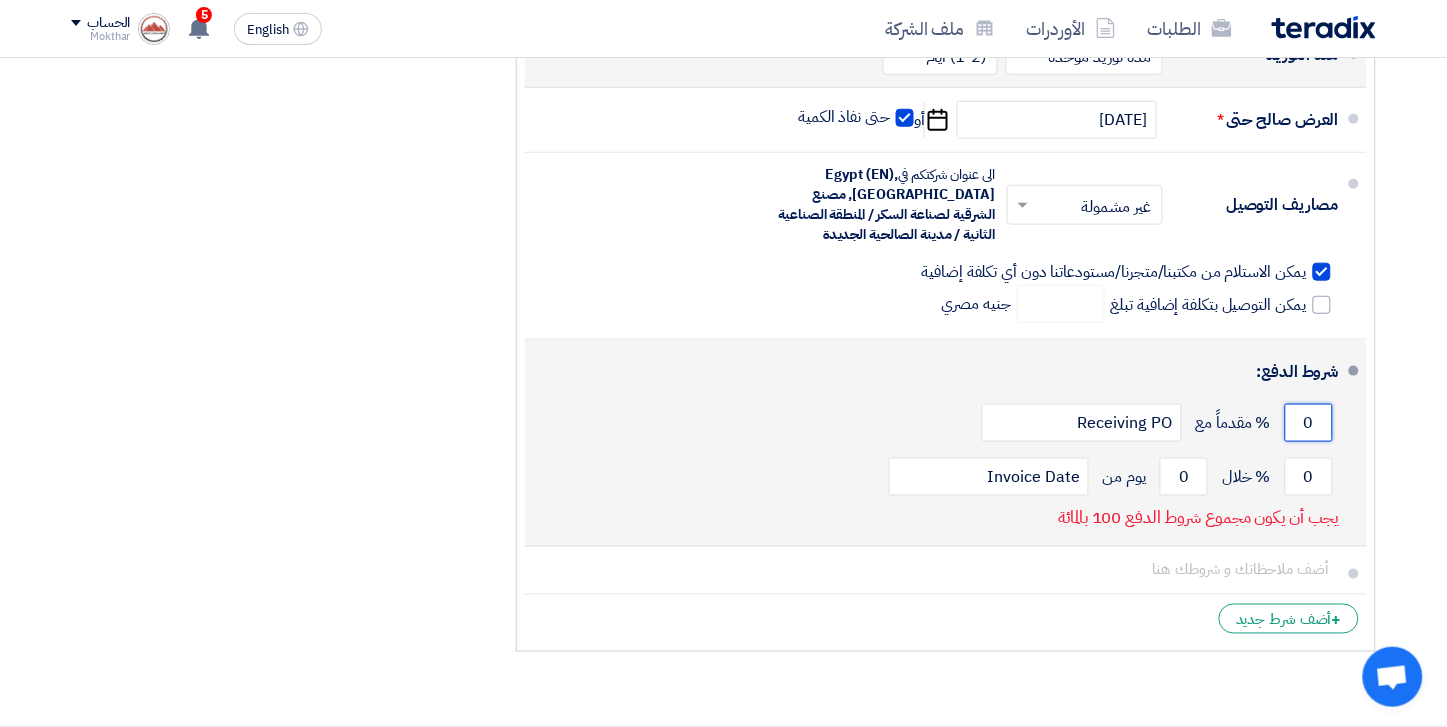 click on "0" 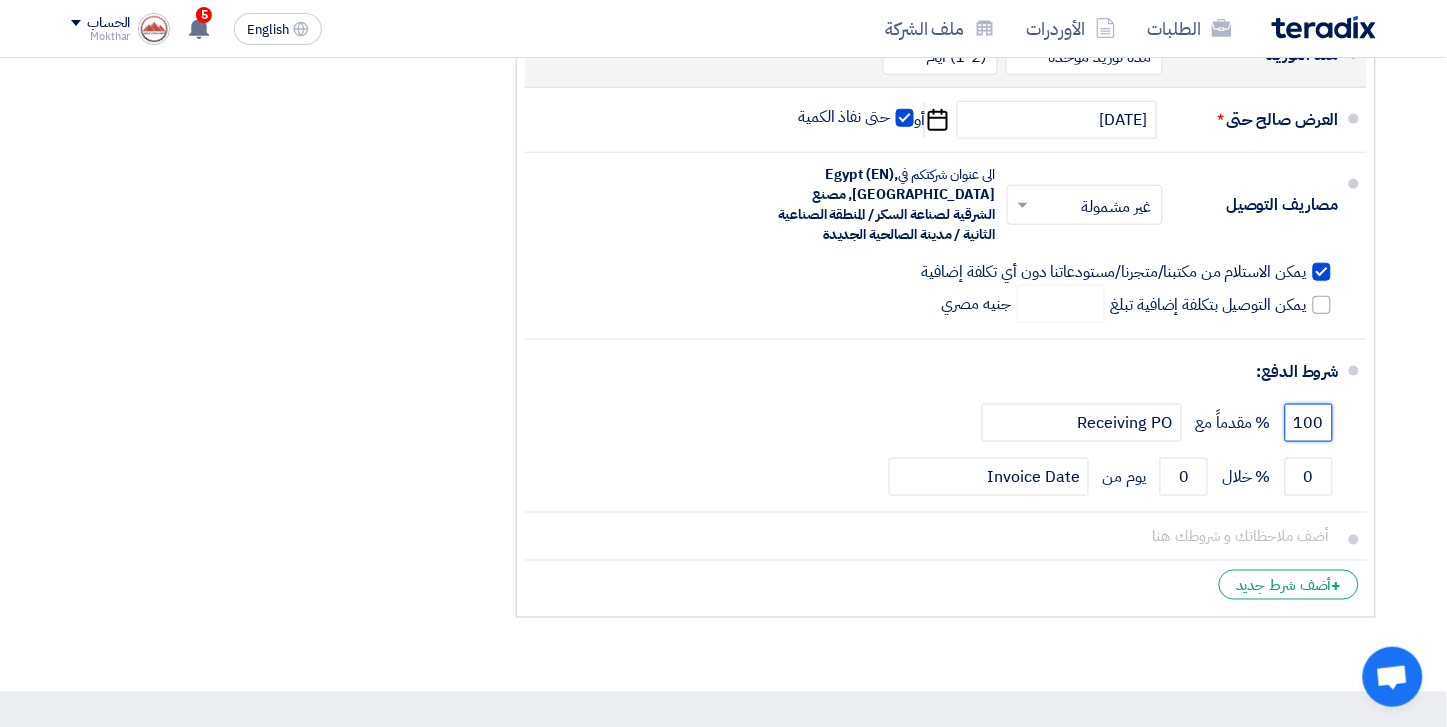 type on "100" 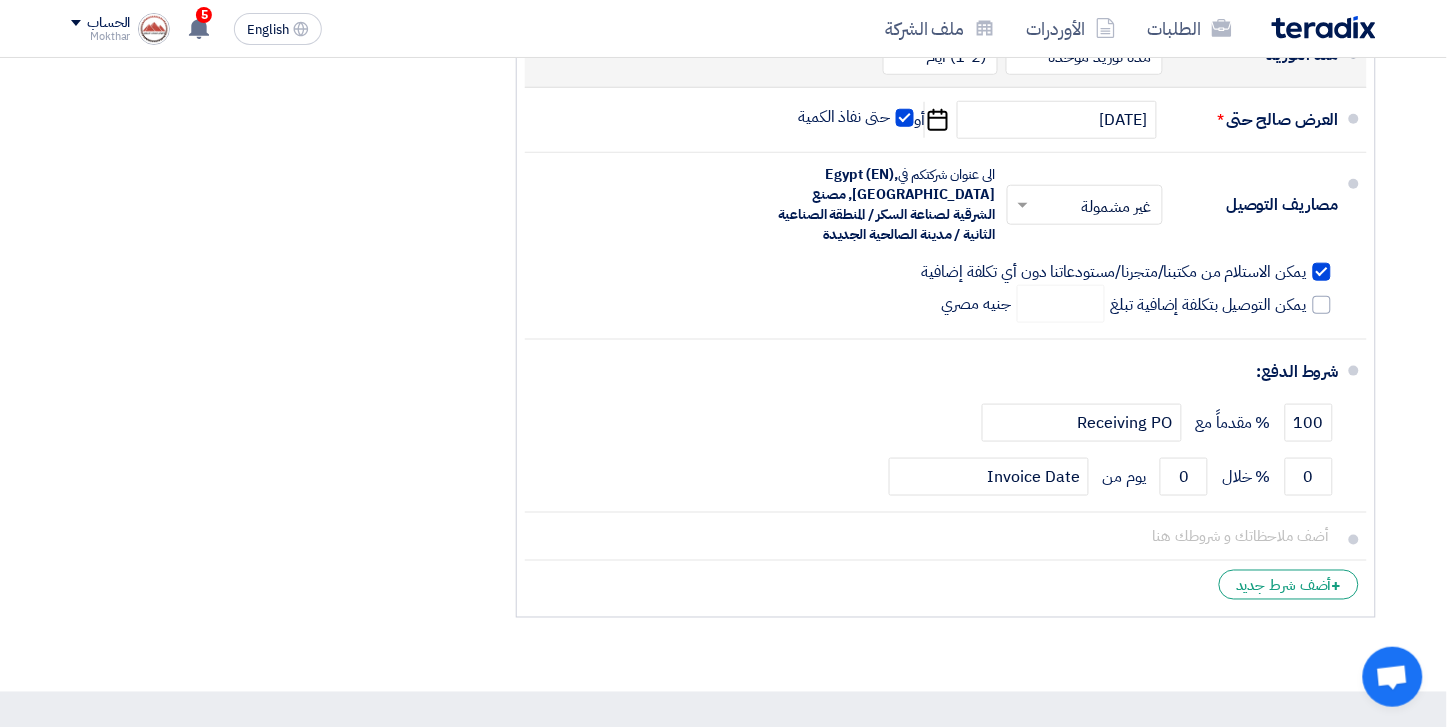 click on "ملخص العرض المالي
المجموع الجزئي
جنيه مصري
569,480
تكلفه التوصيل" 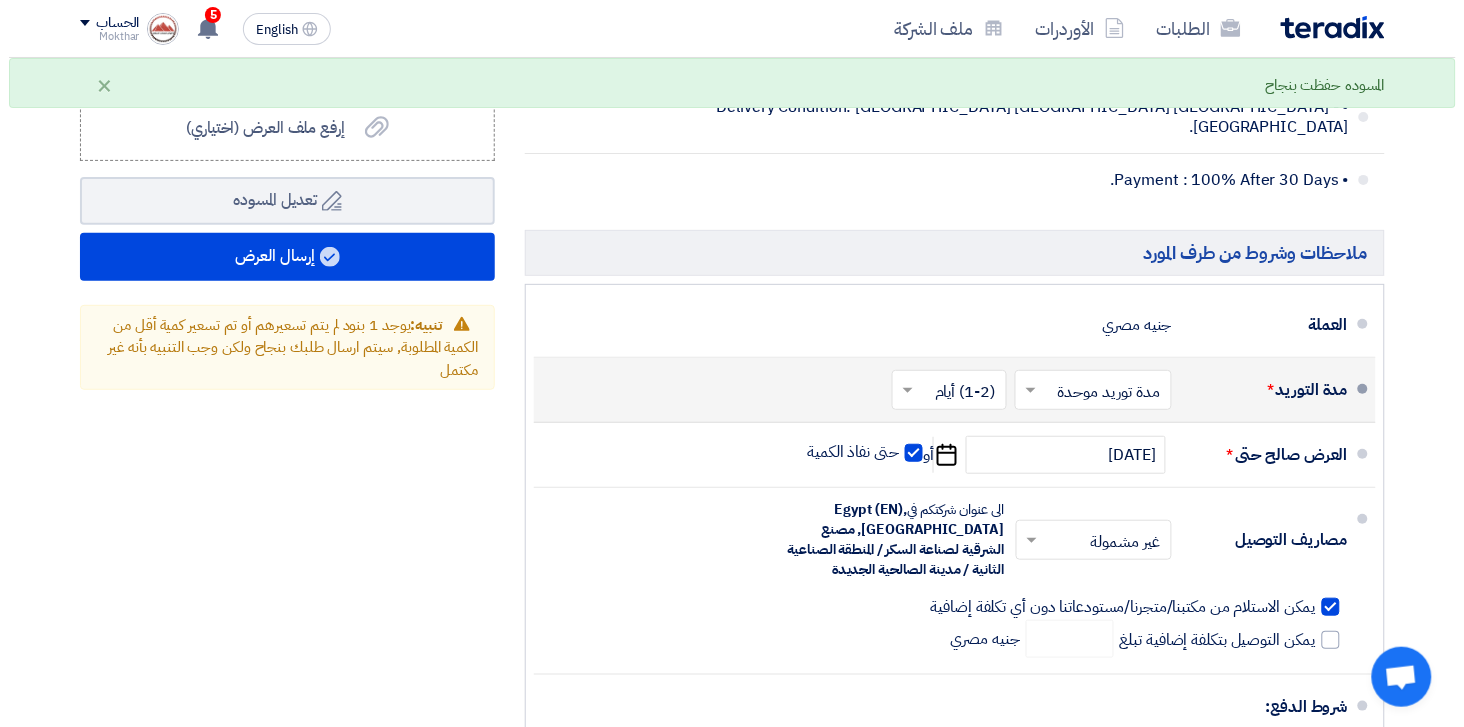 scroll, scrollTop: 1888, scrollLeft: 0, axis: vertical 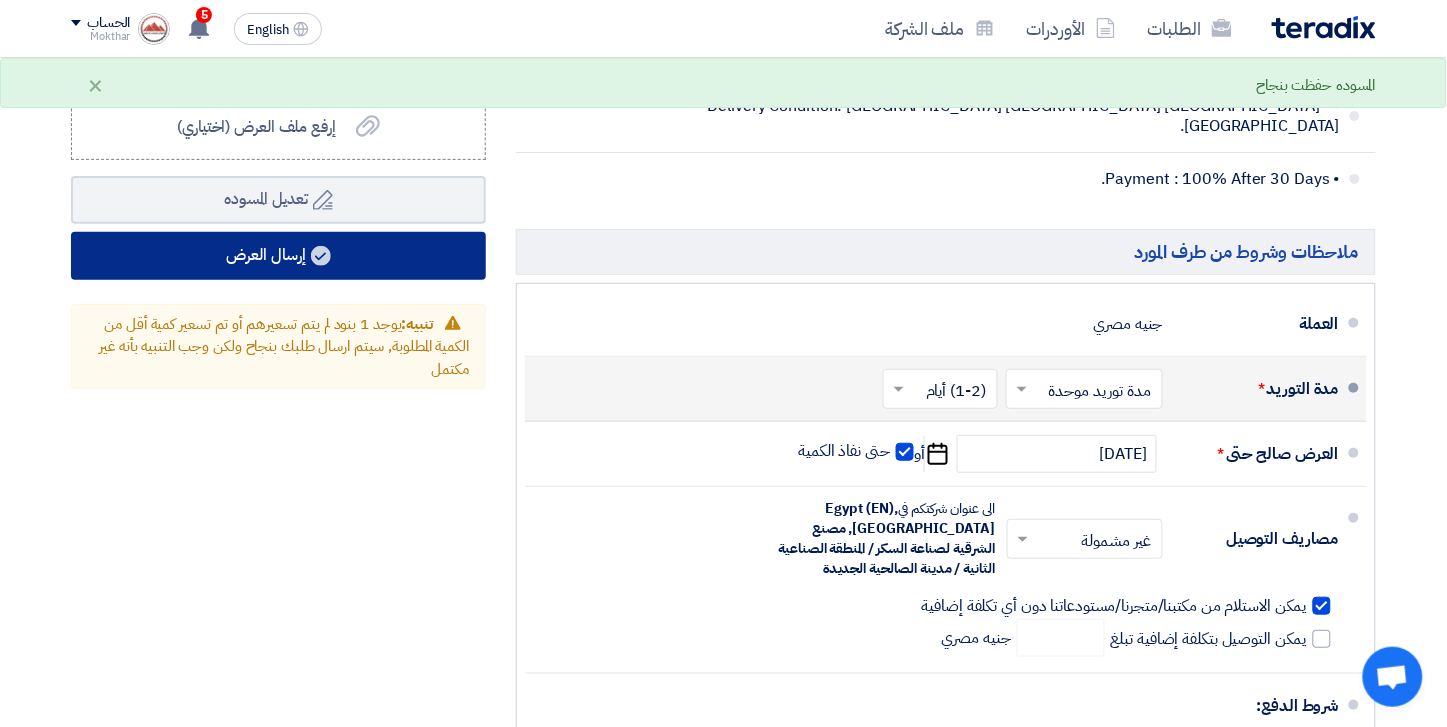 click on "إرسال العرض" 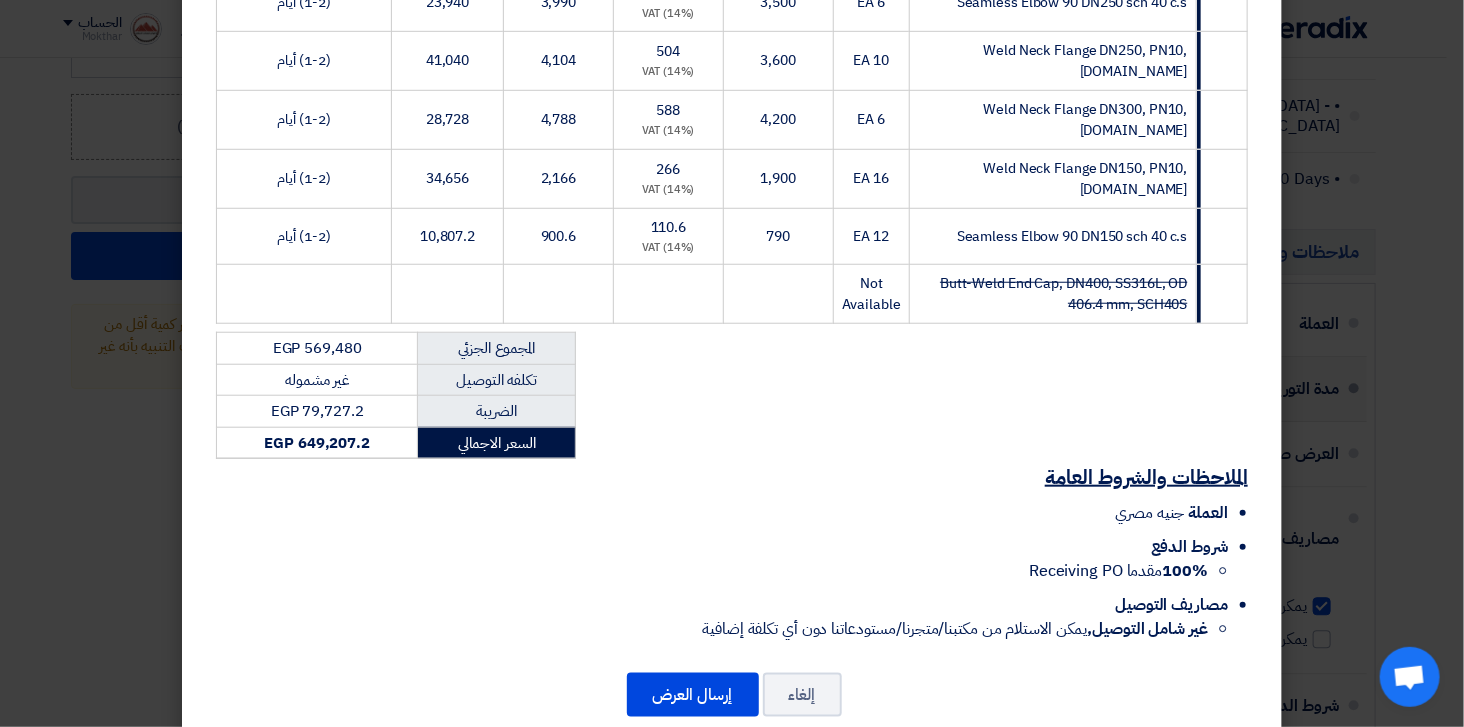scroll, scrollTop: 596, scrollLeft: 0, axis: vertical 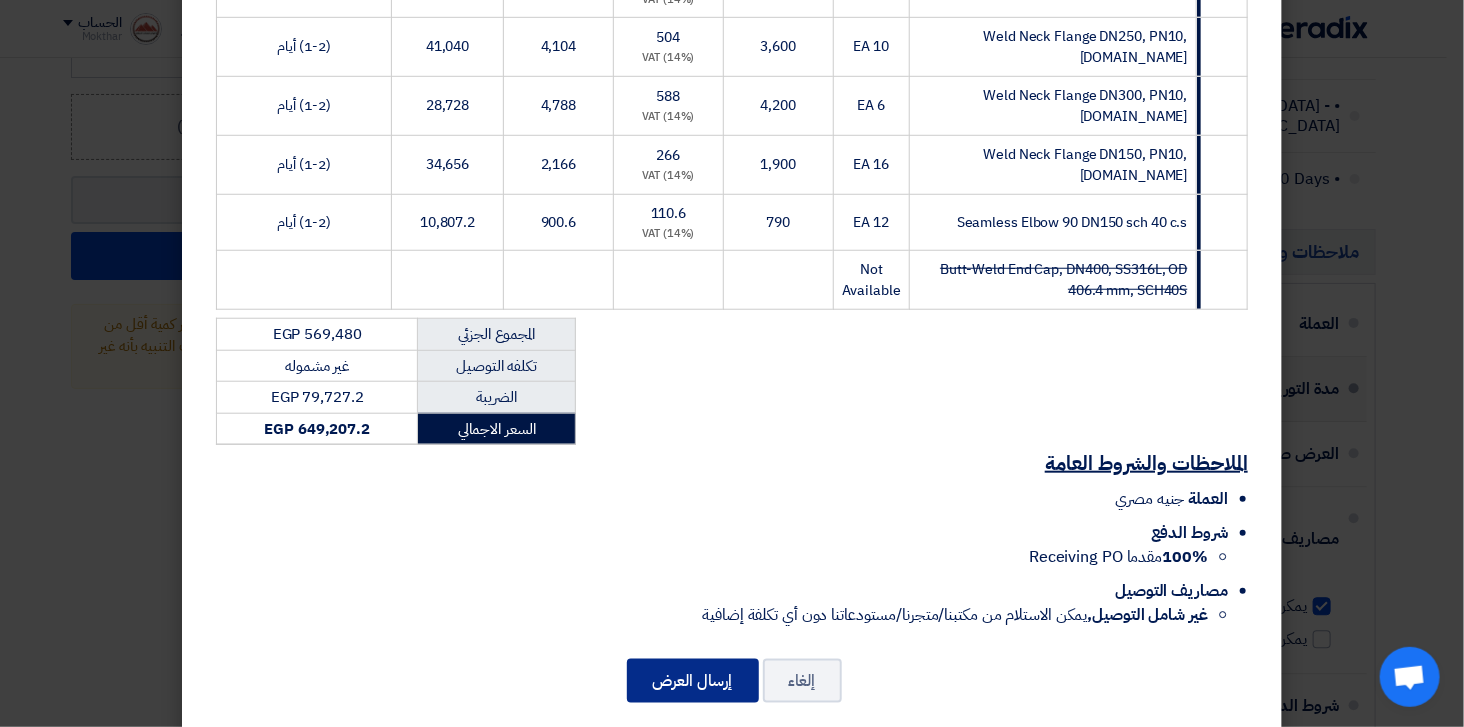 click on "إرسال العرض" 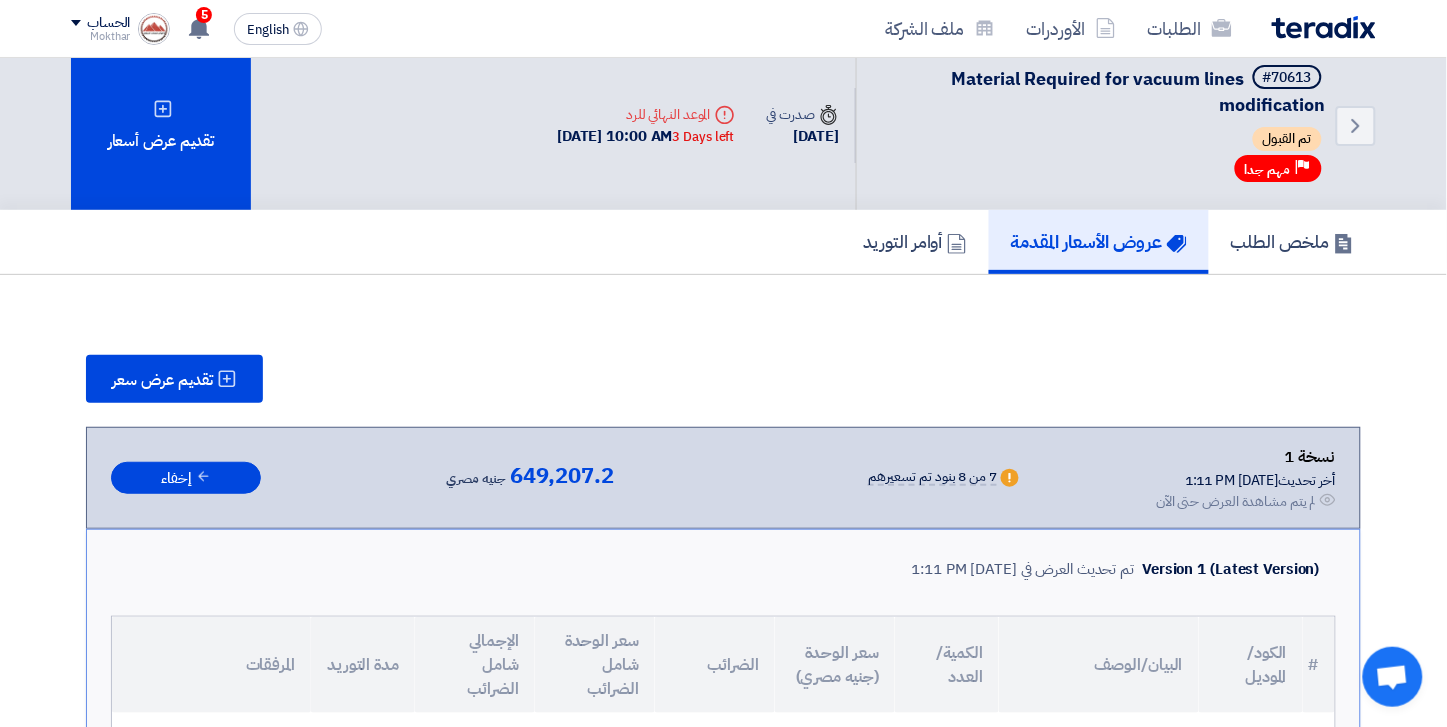 scroll, scrollTop: 0, scrollLeft: 0, axis: both 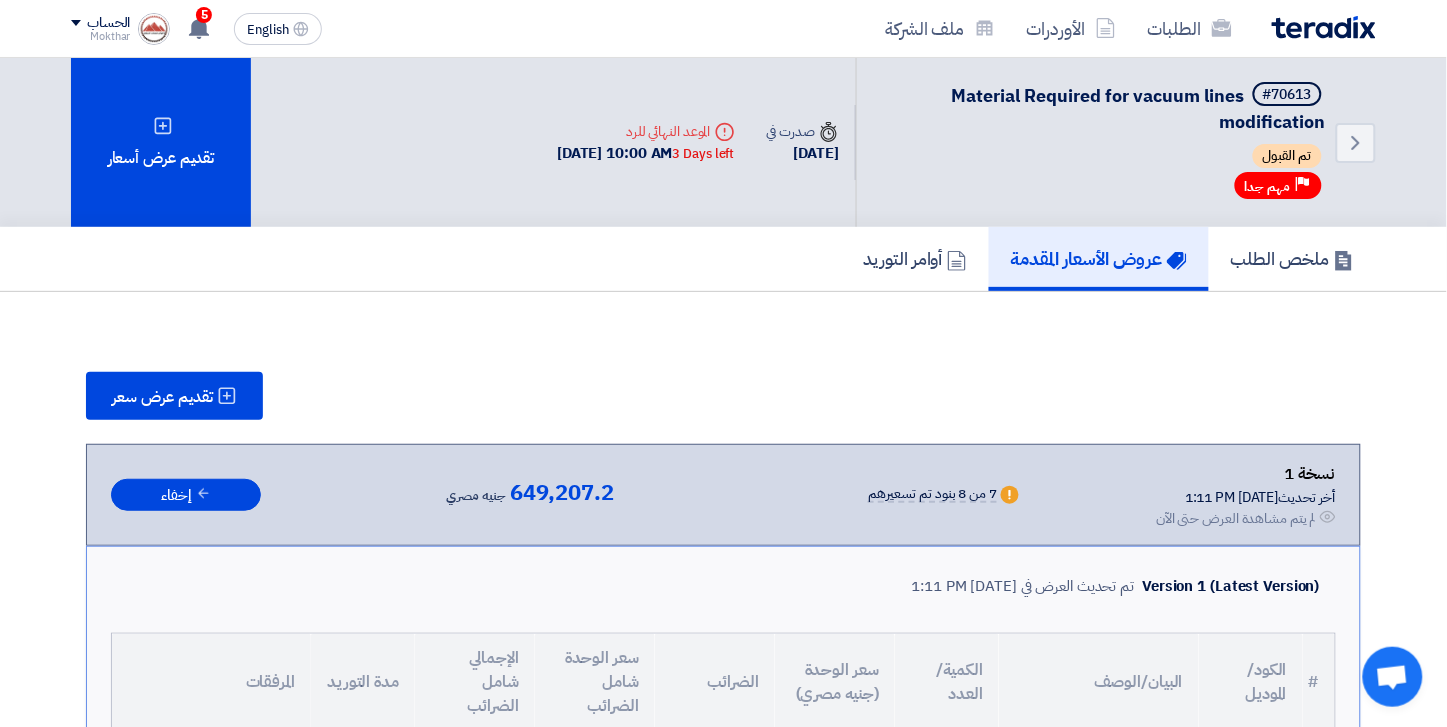 click 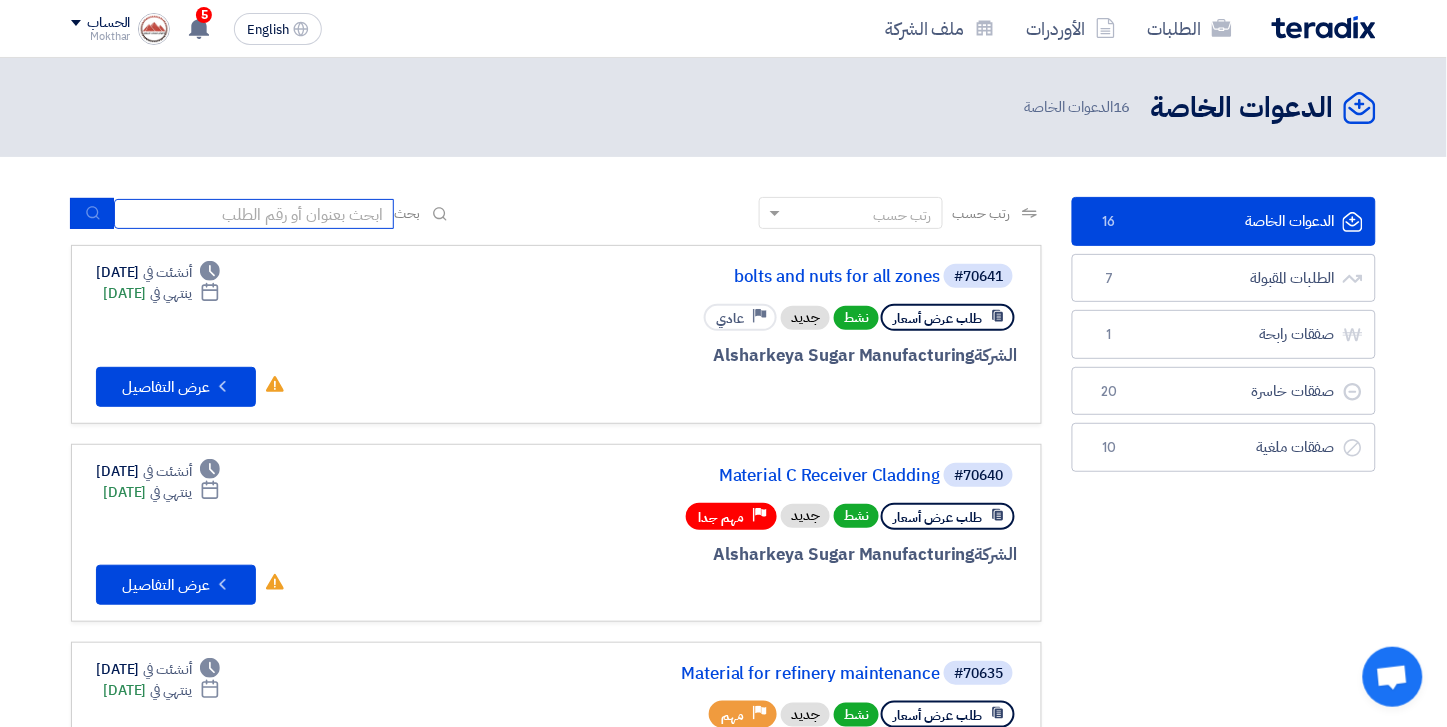 click 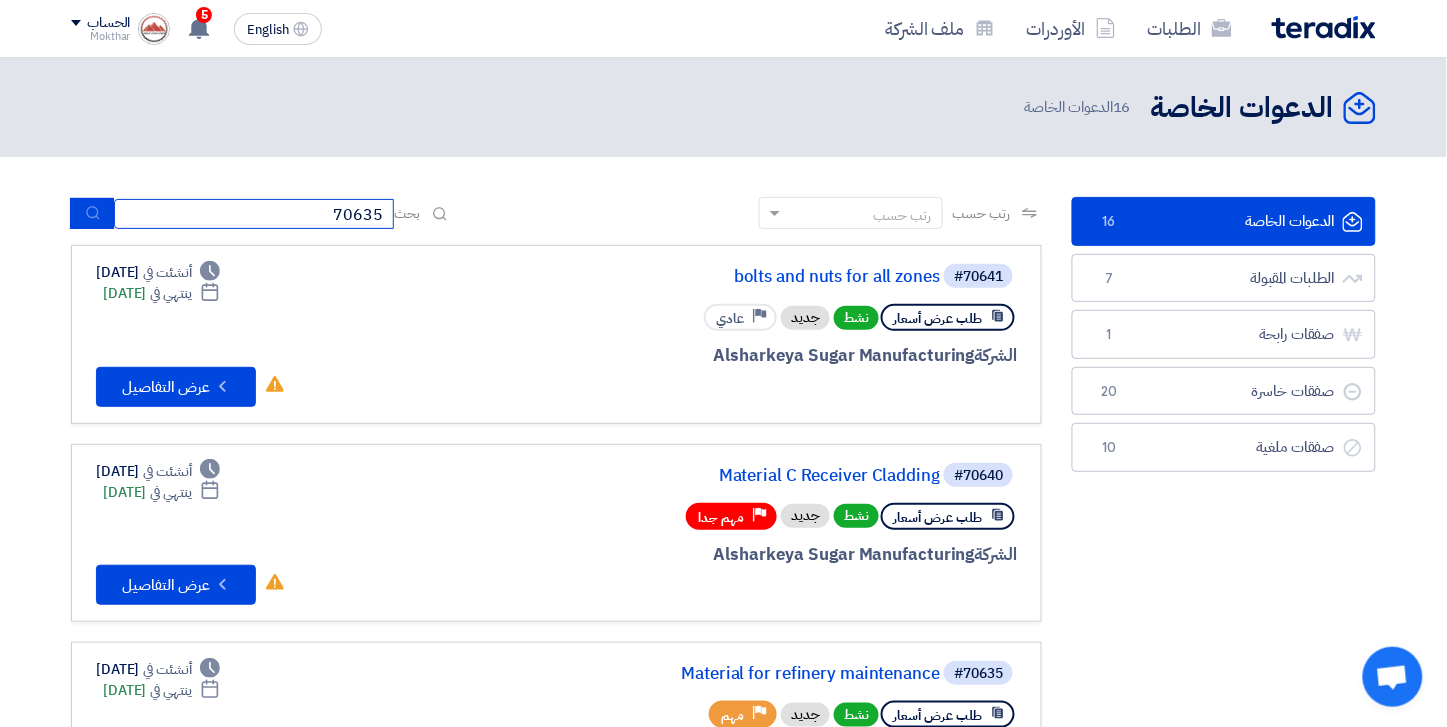 type on "70635" 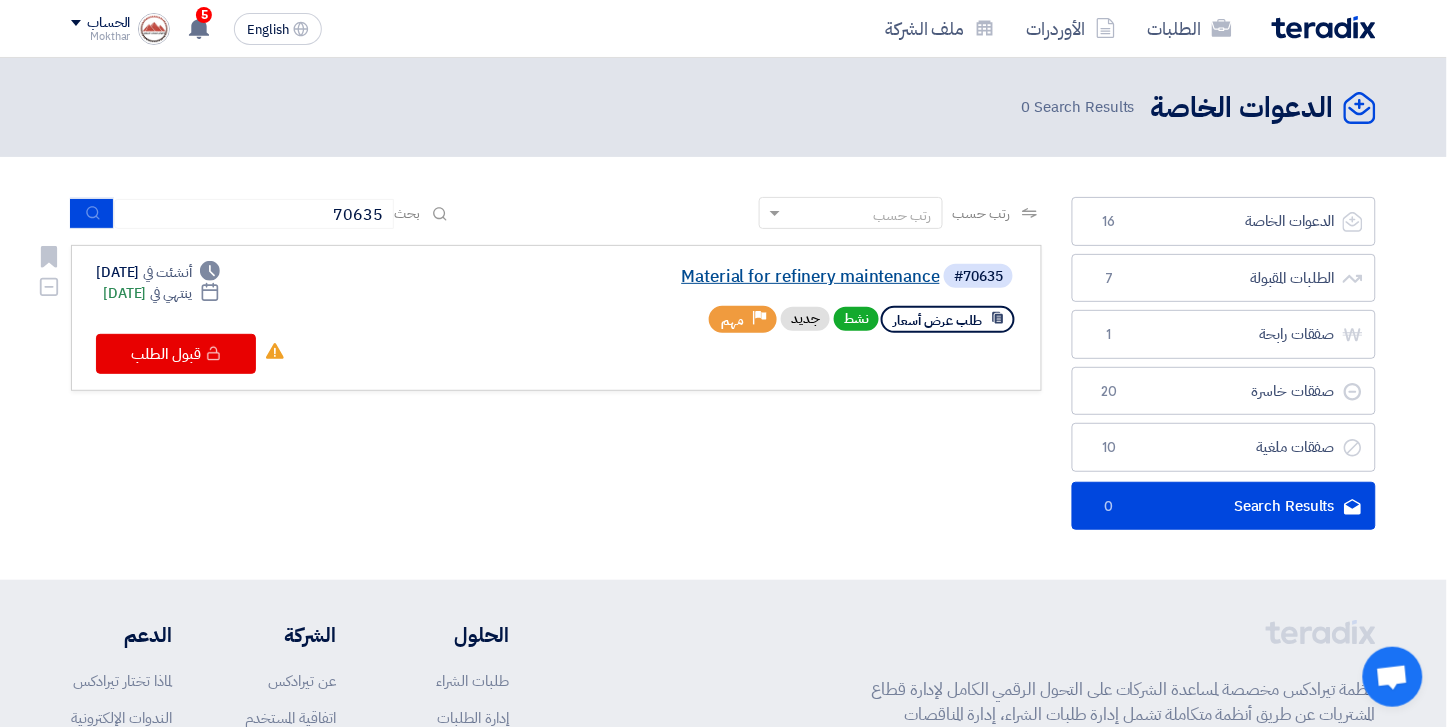click on "Material for refinery maintenance" 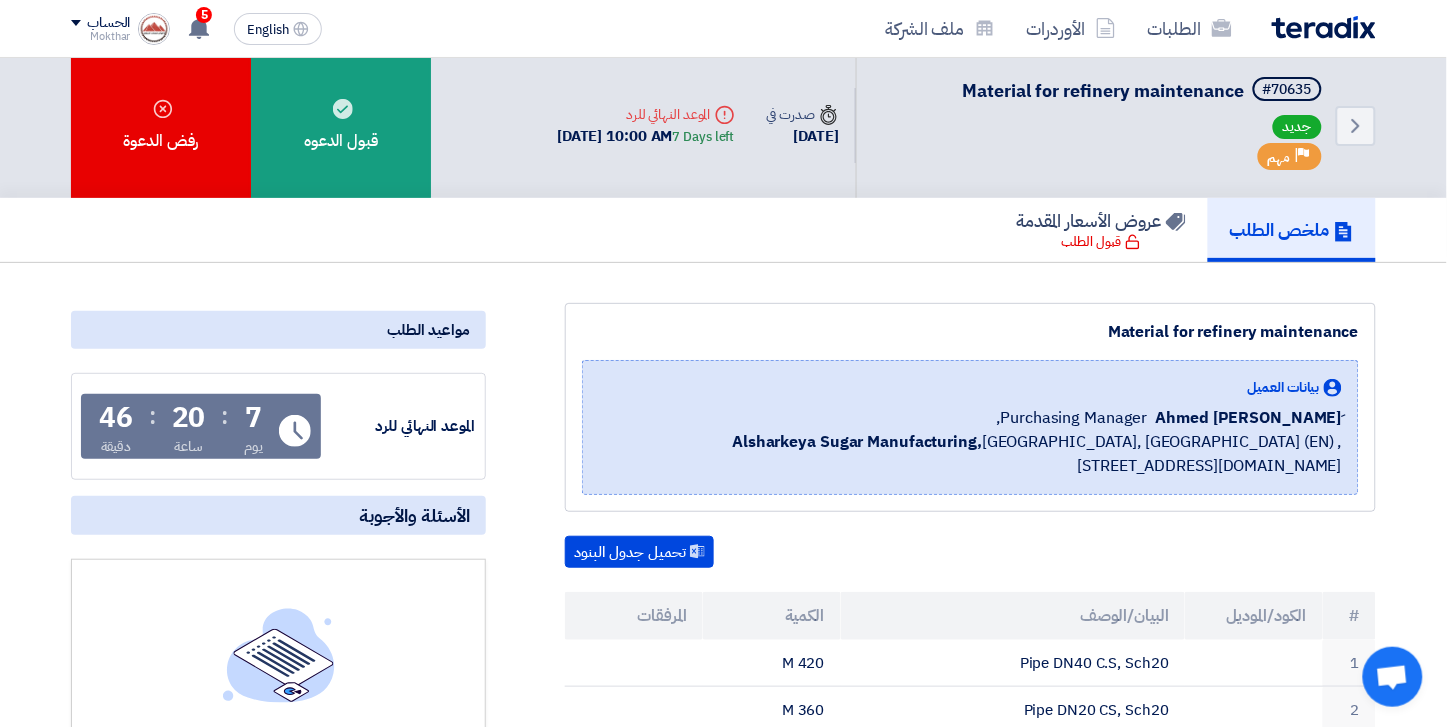 scroll, scrollTop: 0, scrollLeft: 0, axis: both 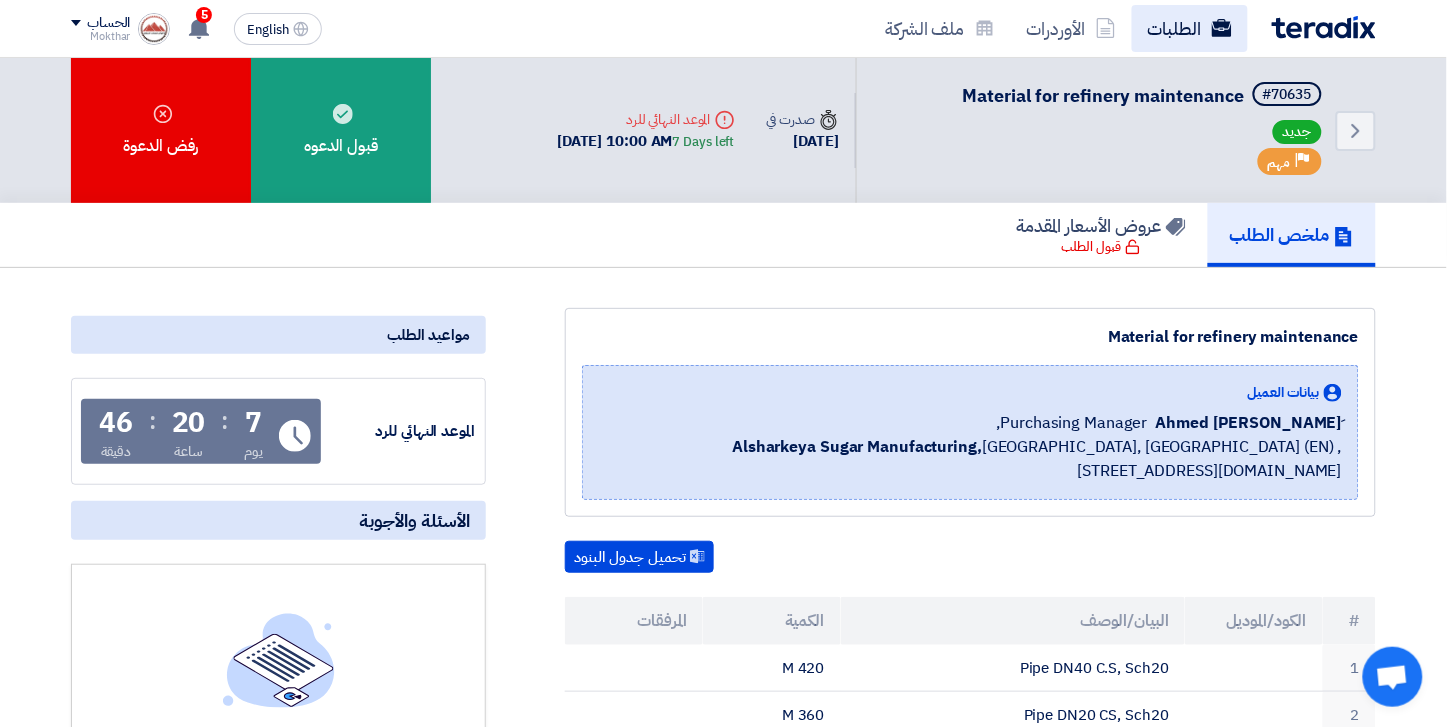 click on "الطلبات" 